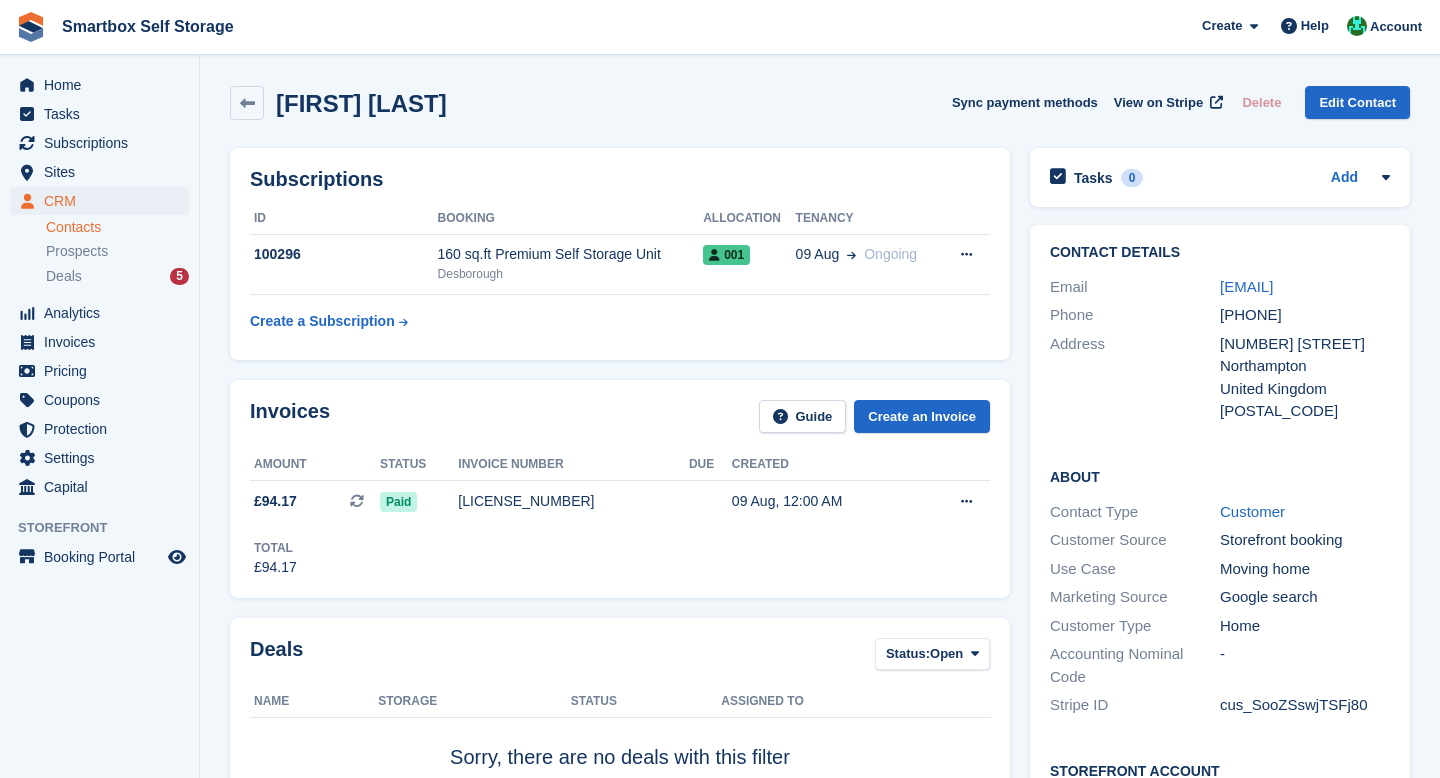 scroll, scrollTop: 512, scrollLeft: 0, axis: vertical 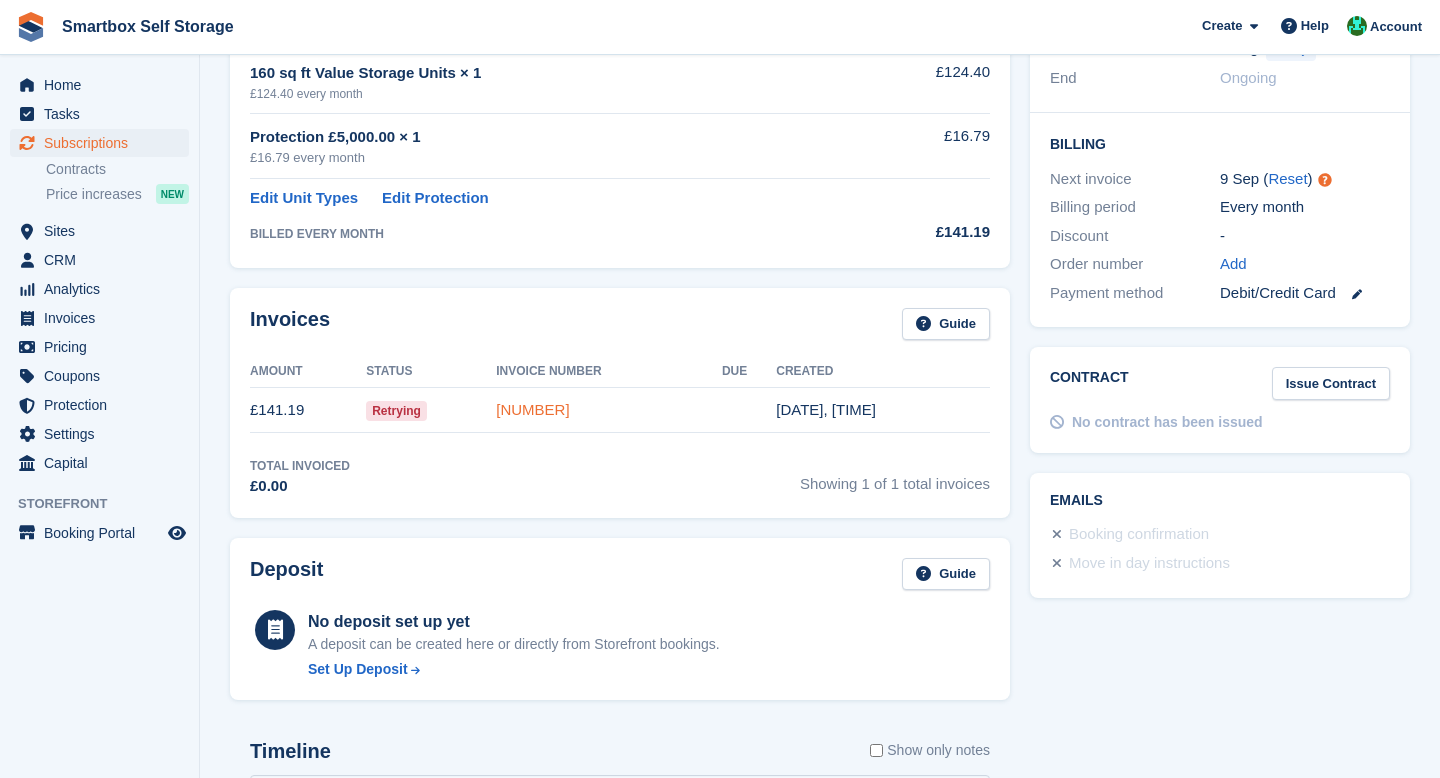 click on "[NUMBER]" at bounding box center [532, 409] 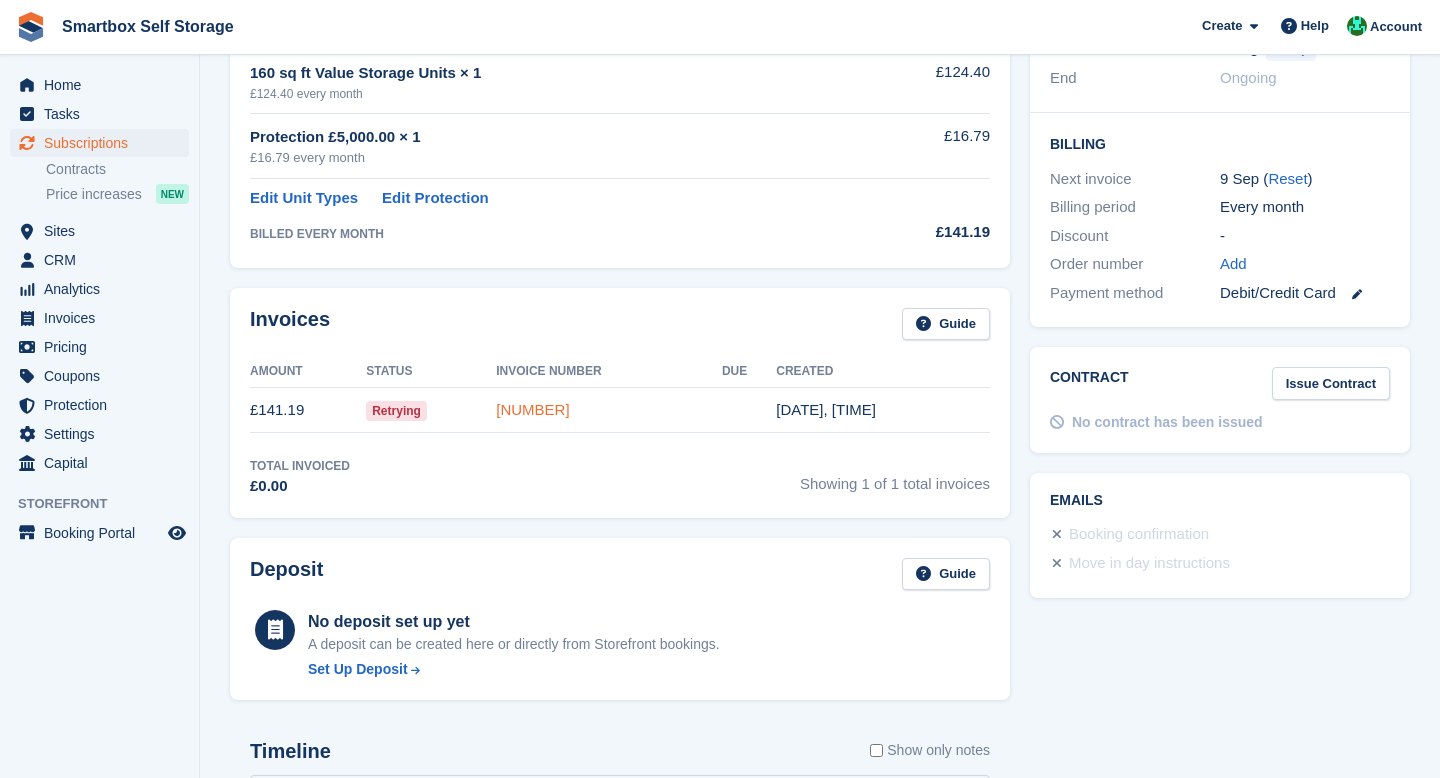 scroll, scrollTop: 0, scrollLeft: 0, axis: both 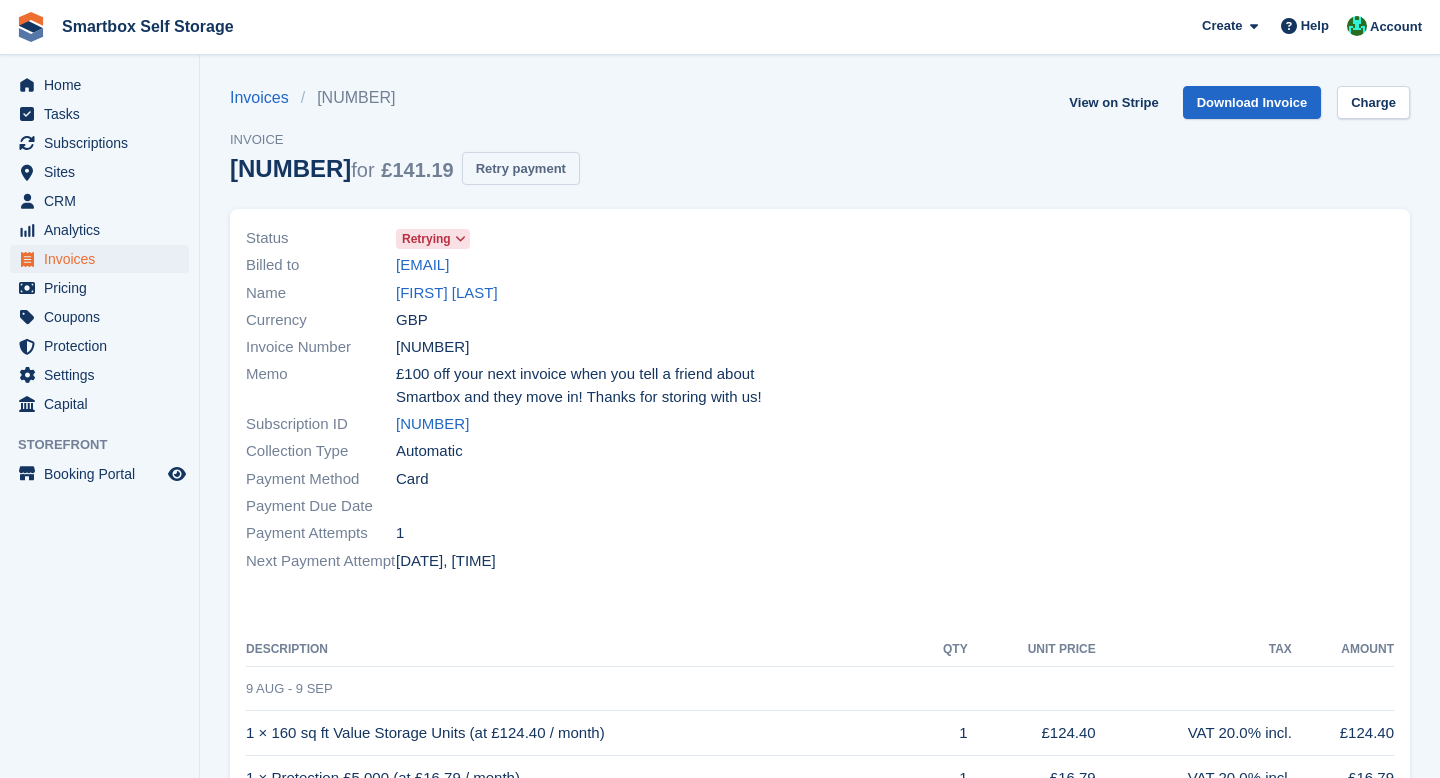 click on "Retry payment" at bounding box center [521, 168] 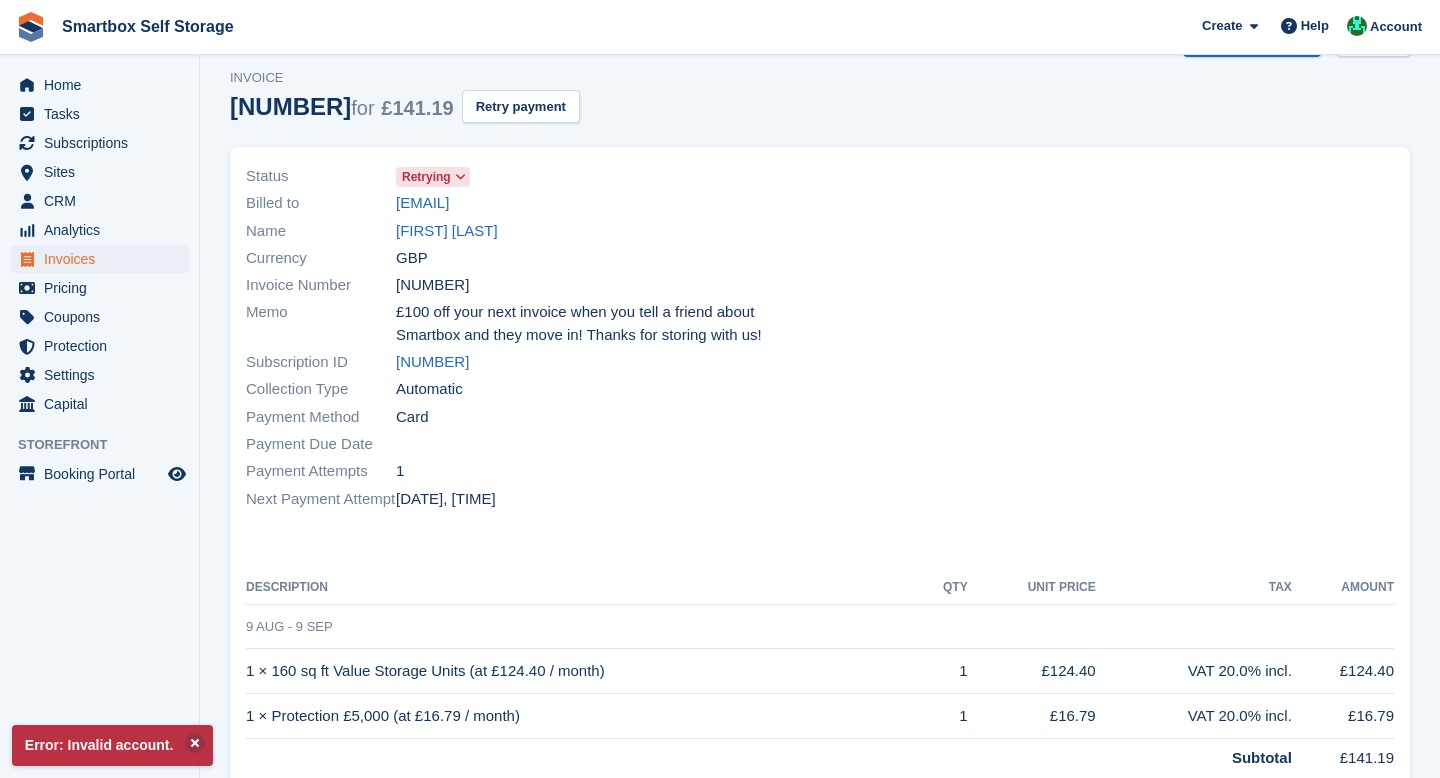 scroll, scrollTop: 0, scrollLeft: 0, axis: both 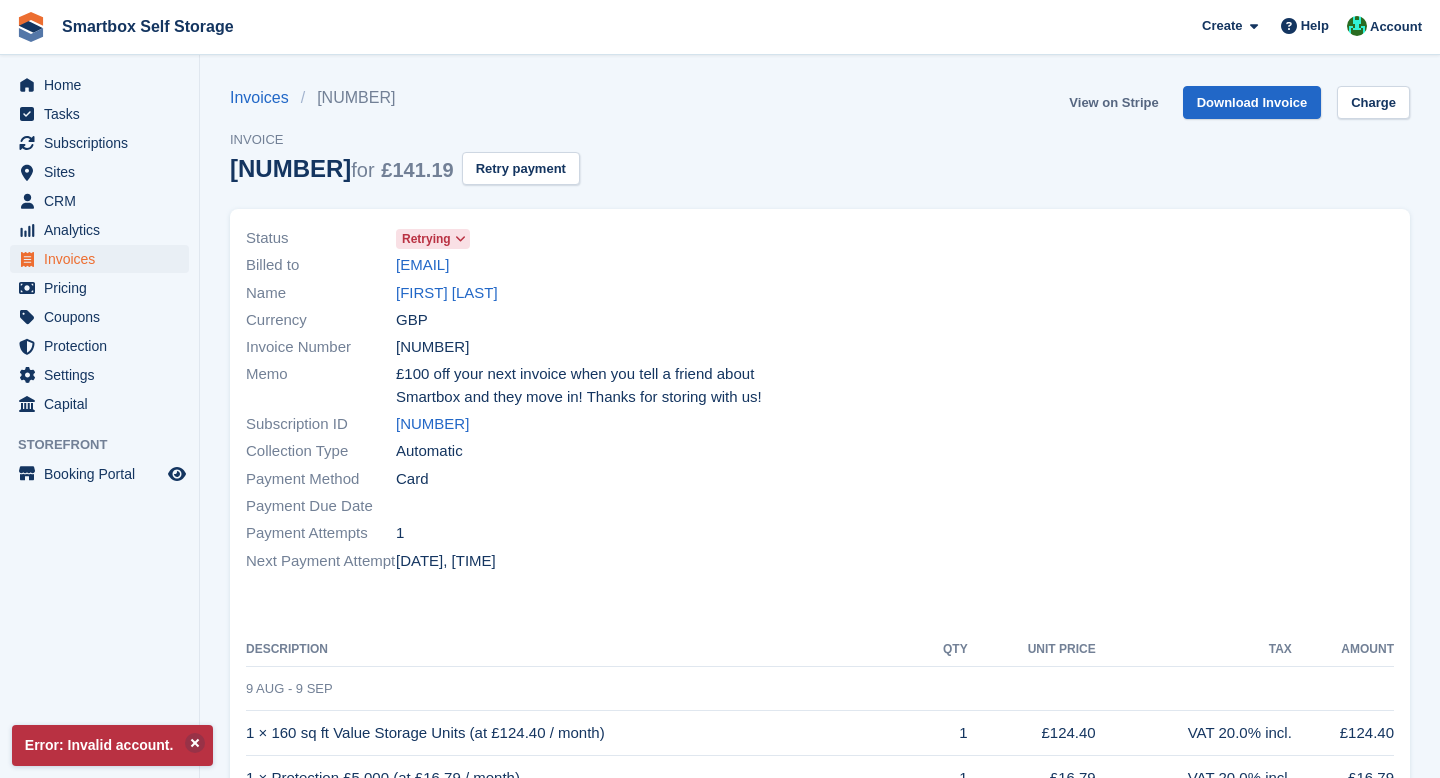 click on "View on Stripe" at bounding box center [1113, 102] 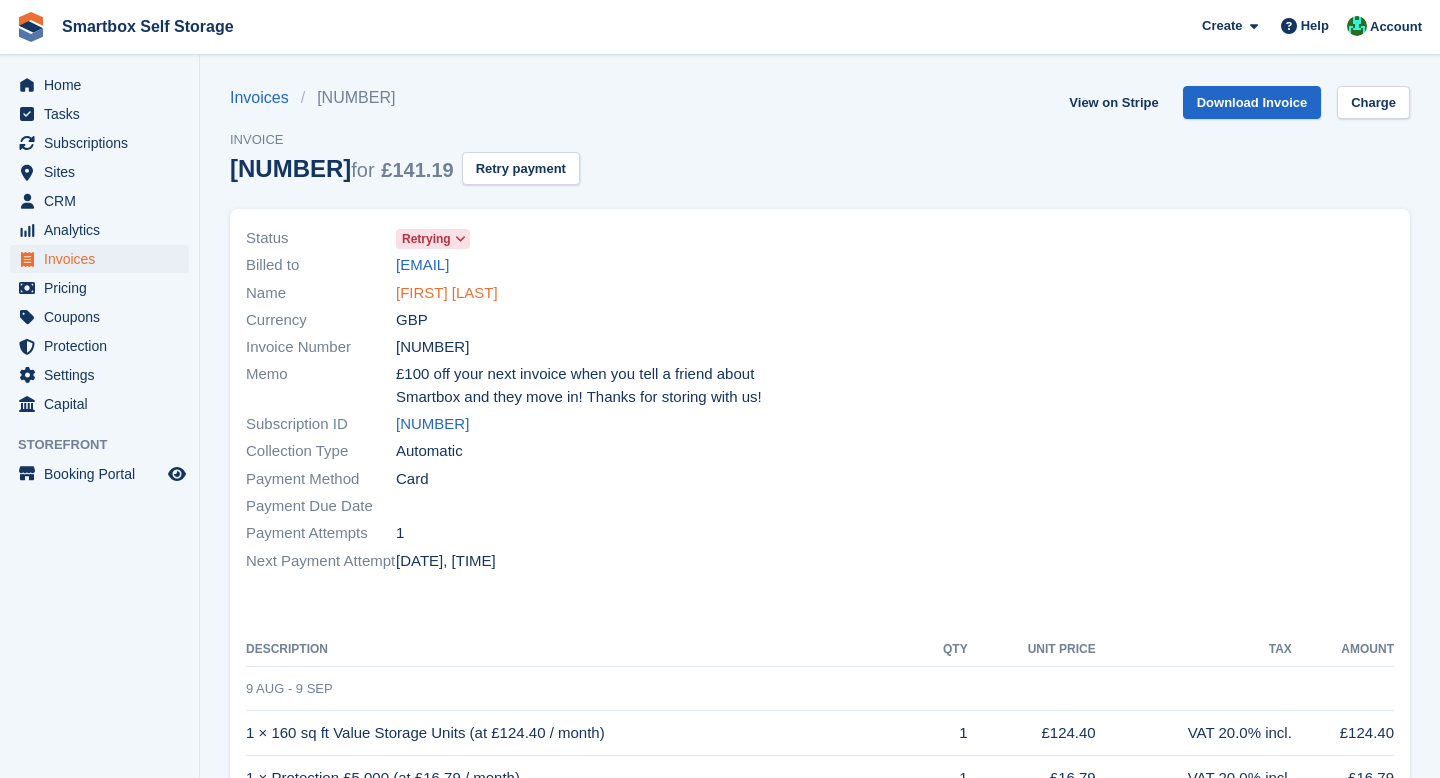 click on "Craig Frost" at bounding box center (447, 293) 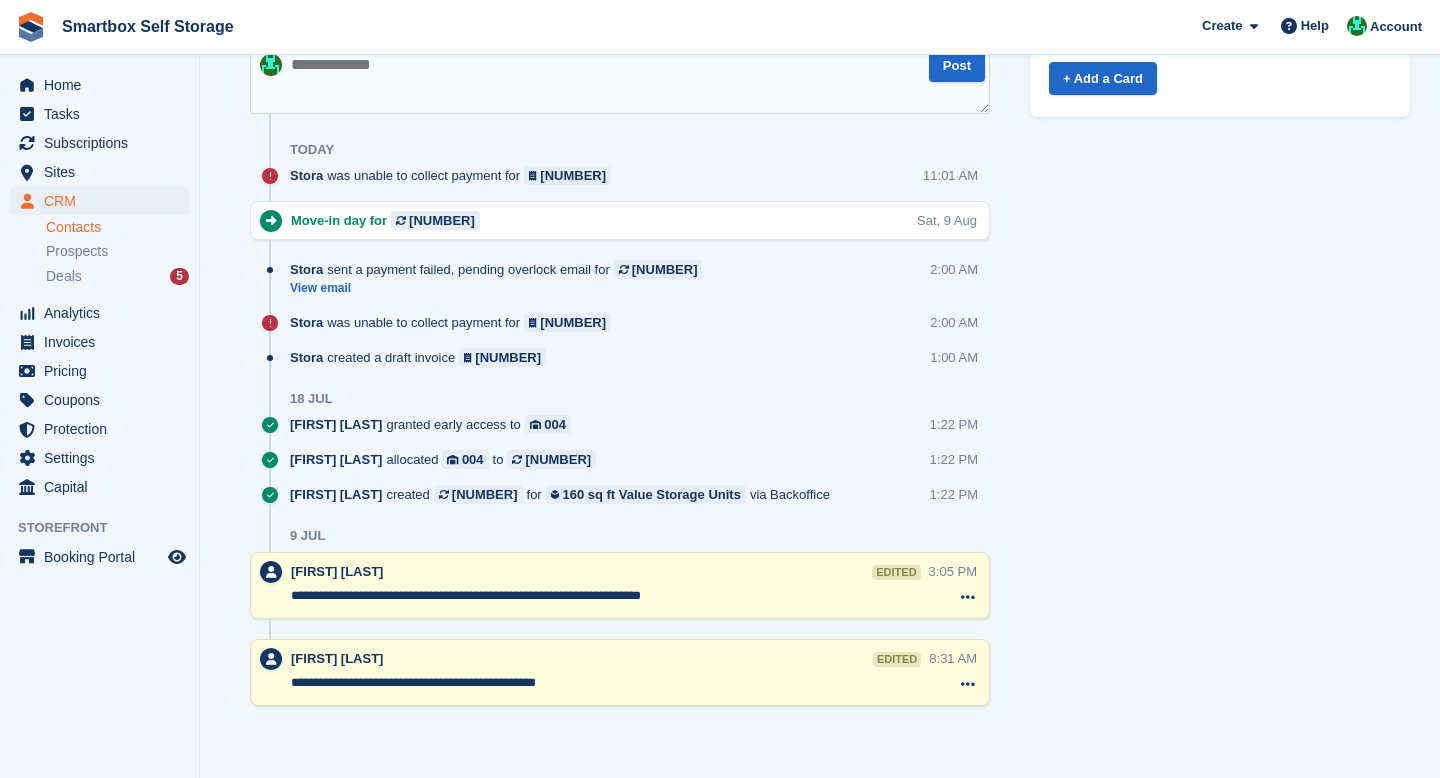 scroll, scrollTop: 840, scrollLeft: 0, axis: vertical 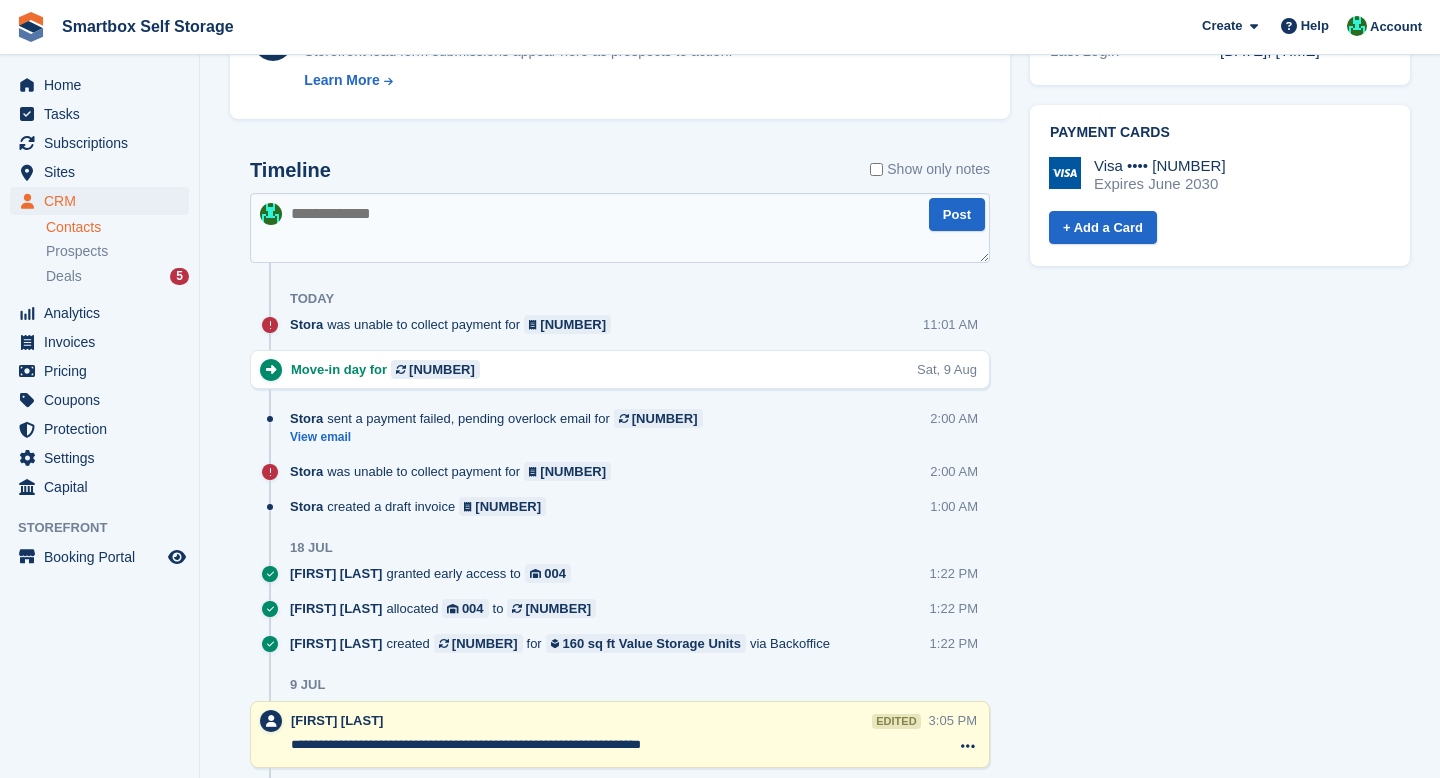 click at bounding box center [620, 228] 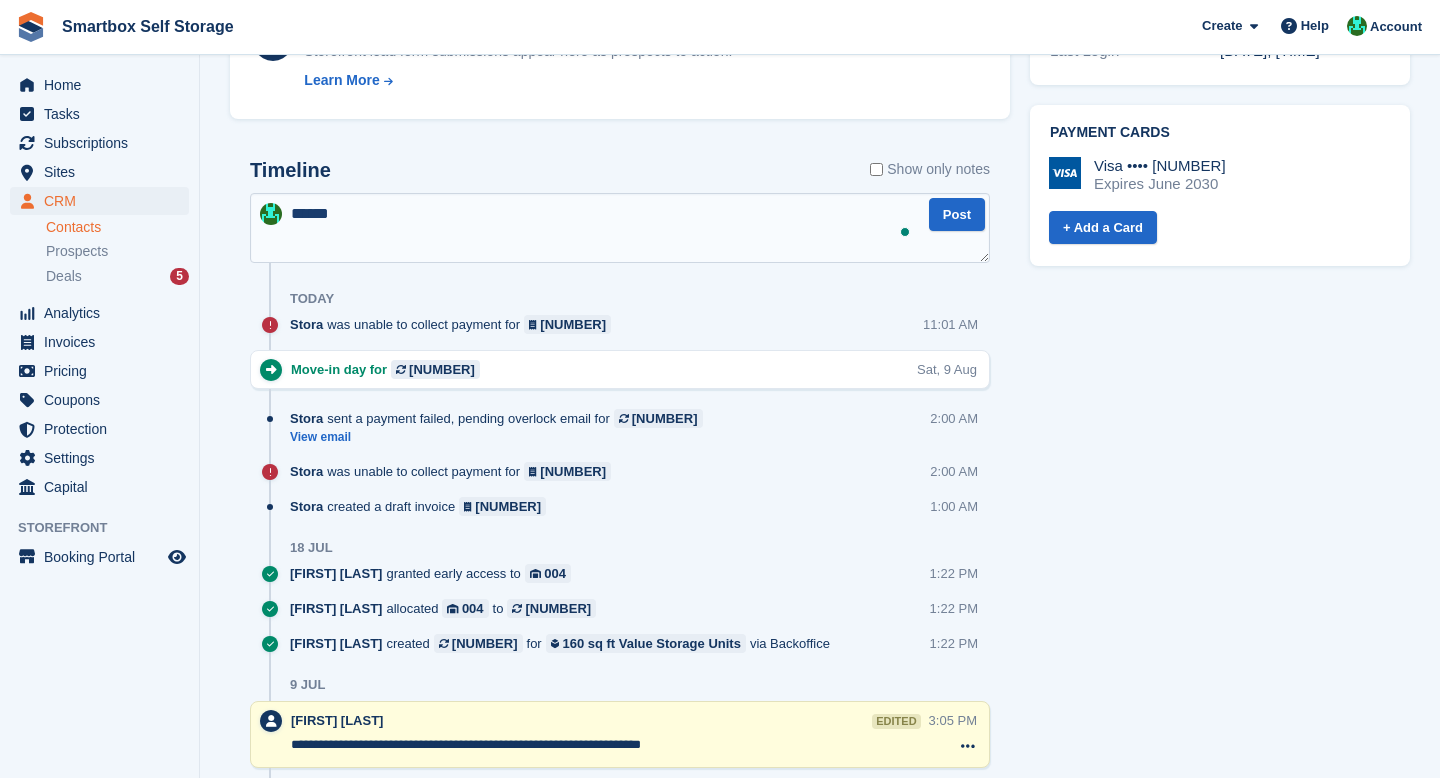 type on "*******" 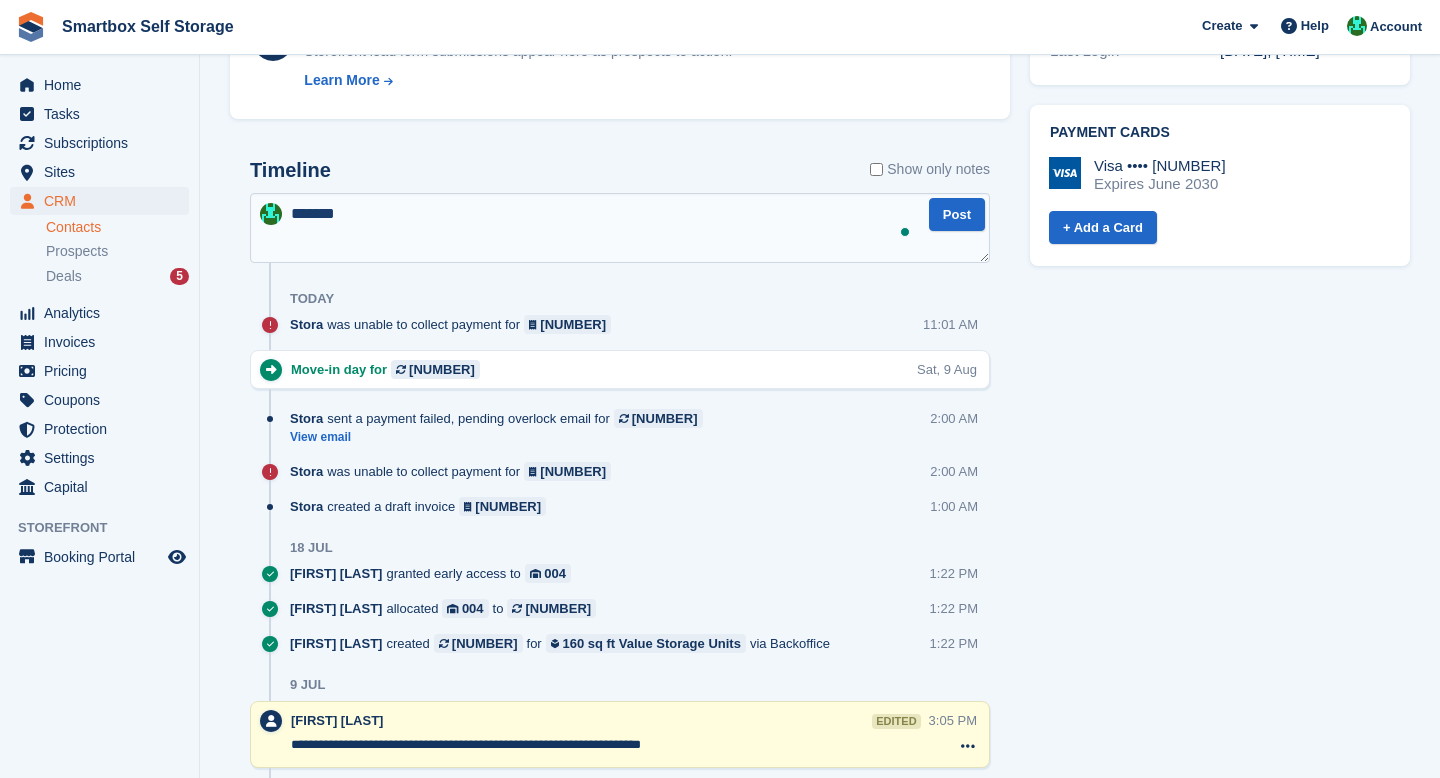 type 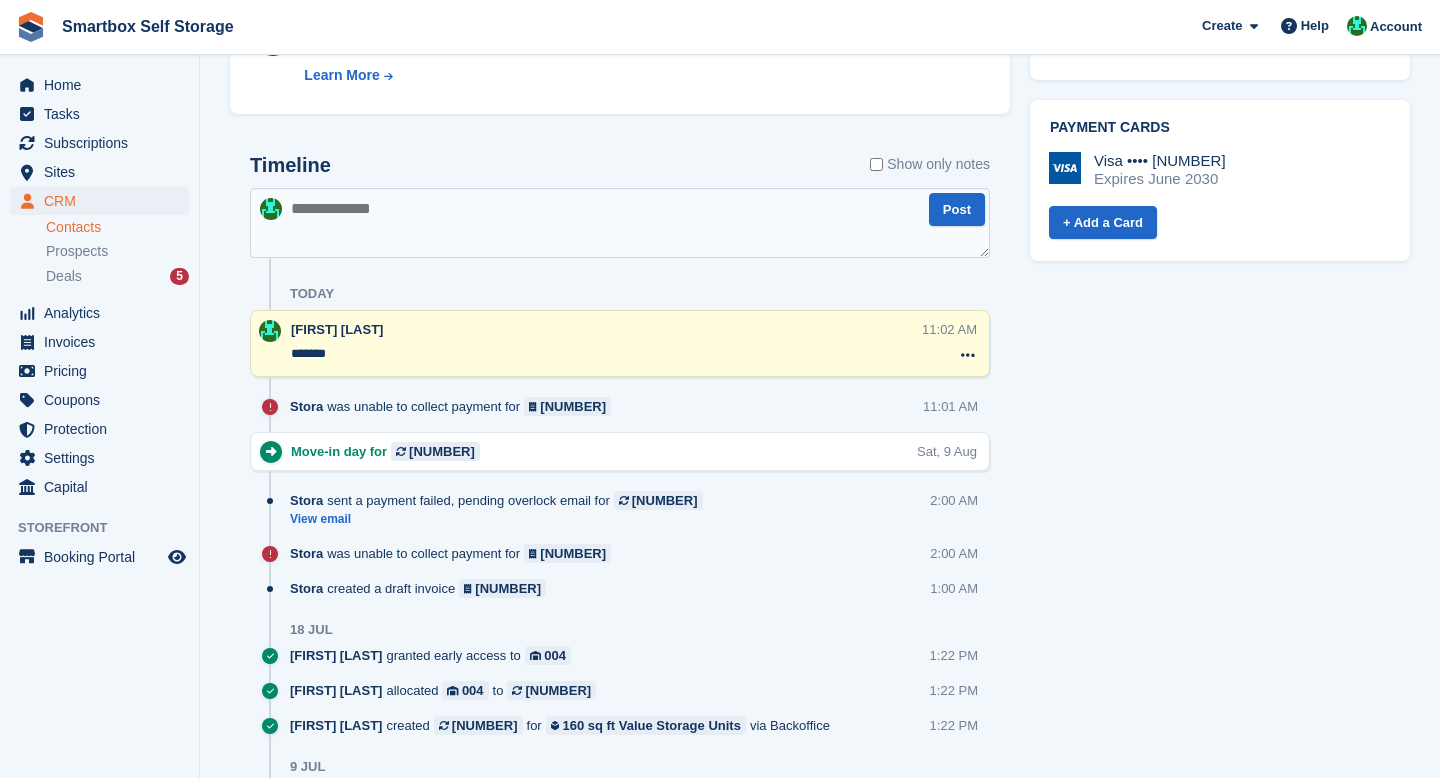 scroll, scrollTop: 840, scrollLeft: 0, axis: vertical 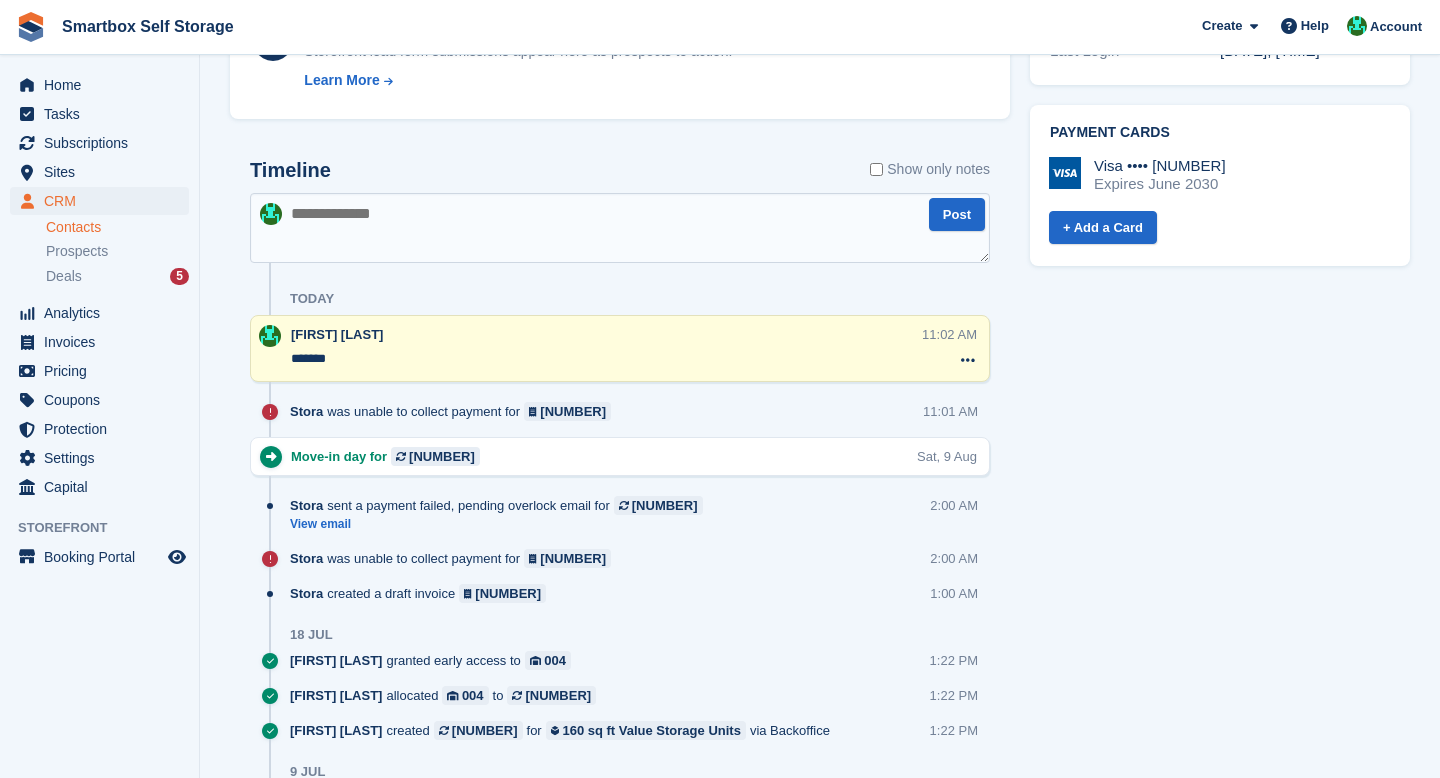click at bounding box center (620, 228) 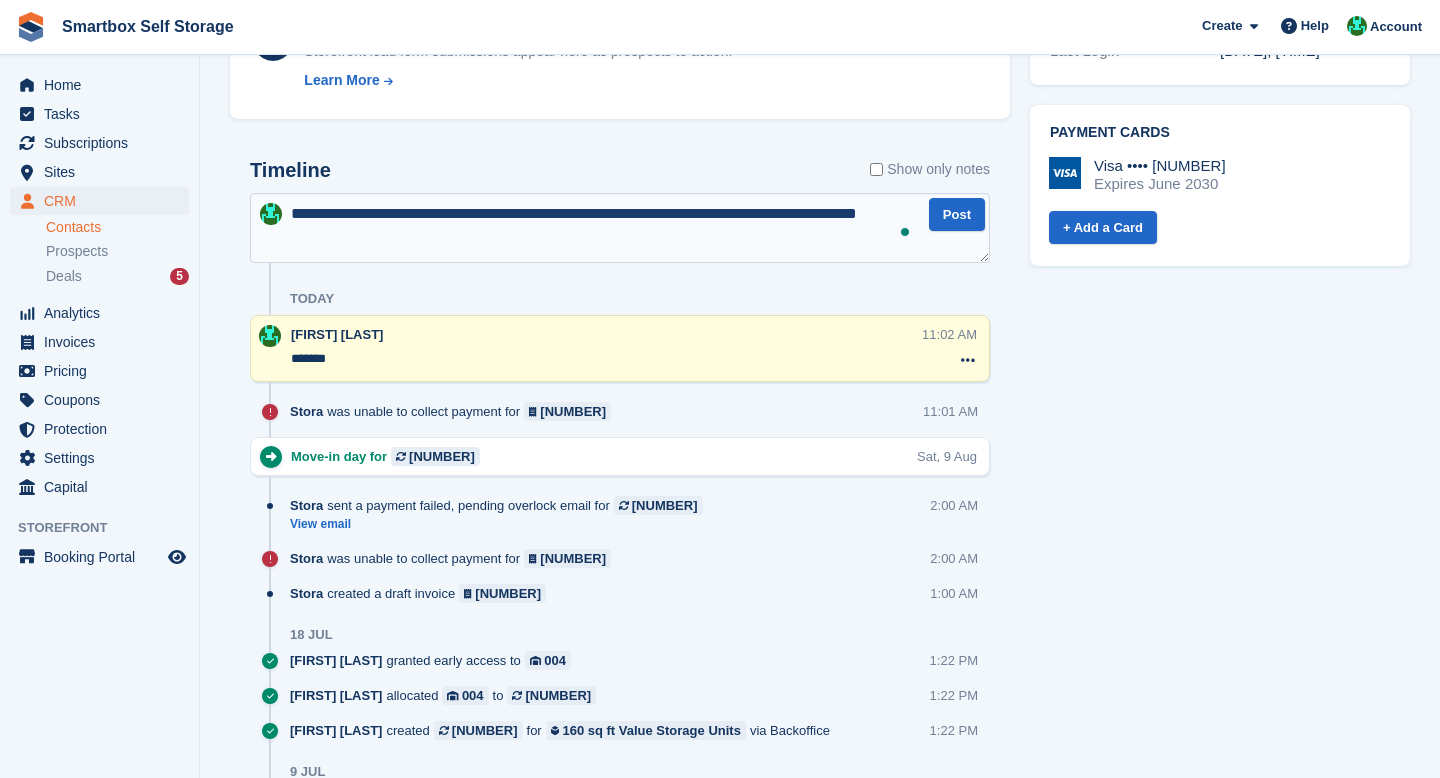 type on "**********" 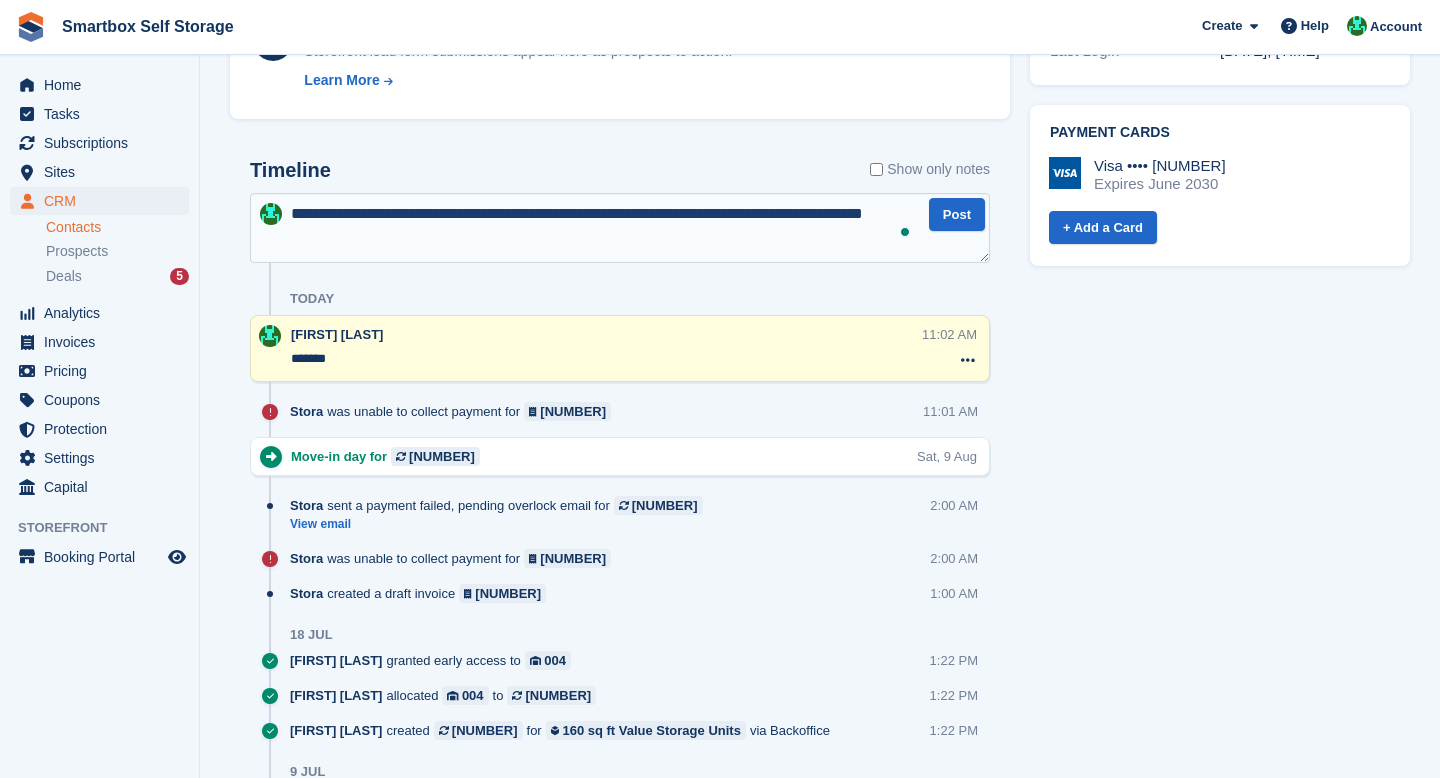 type 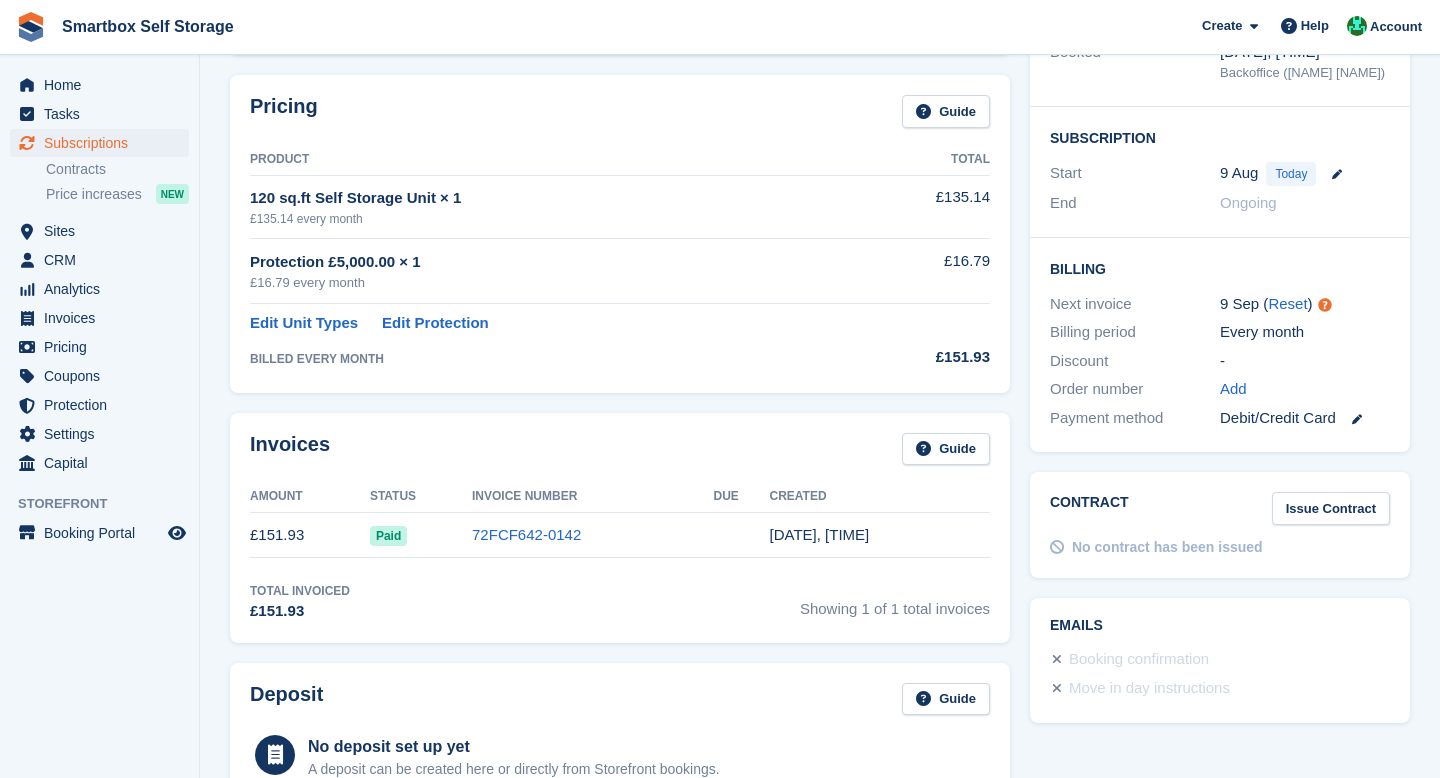 scroll, scrollTop: 0, scrollLeft: 0, axis: both 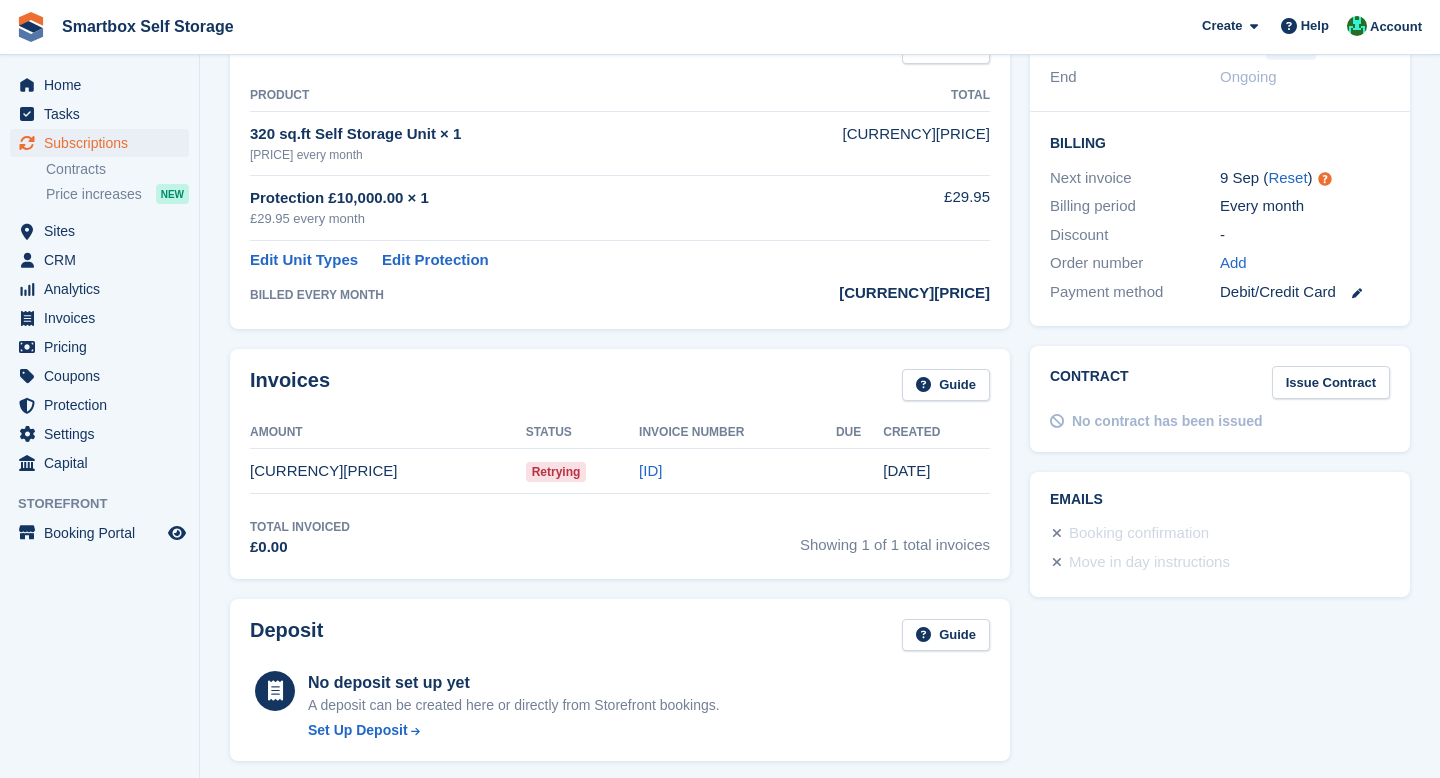 click on "Retrying" at bounding box center [582, 471] 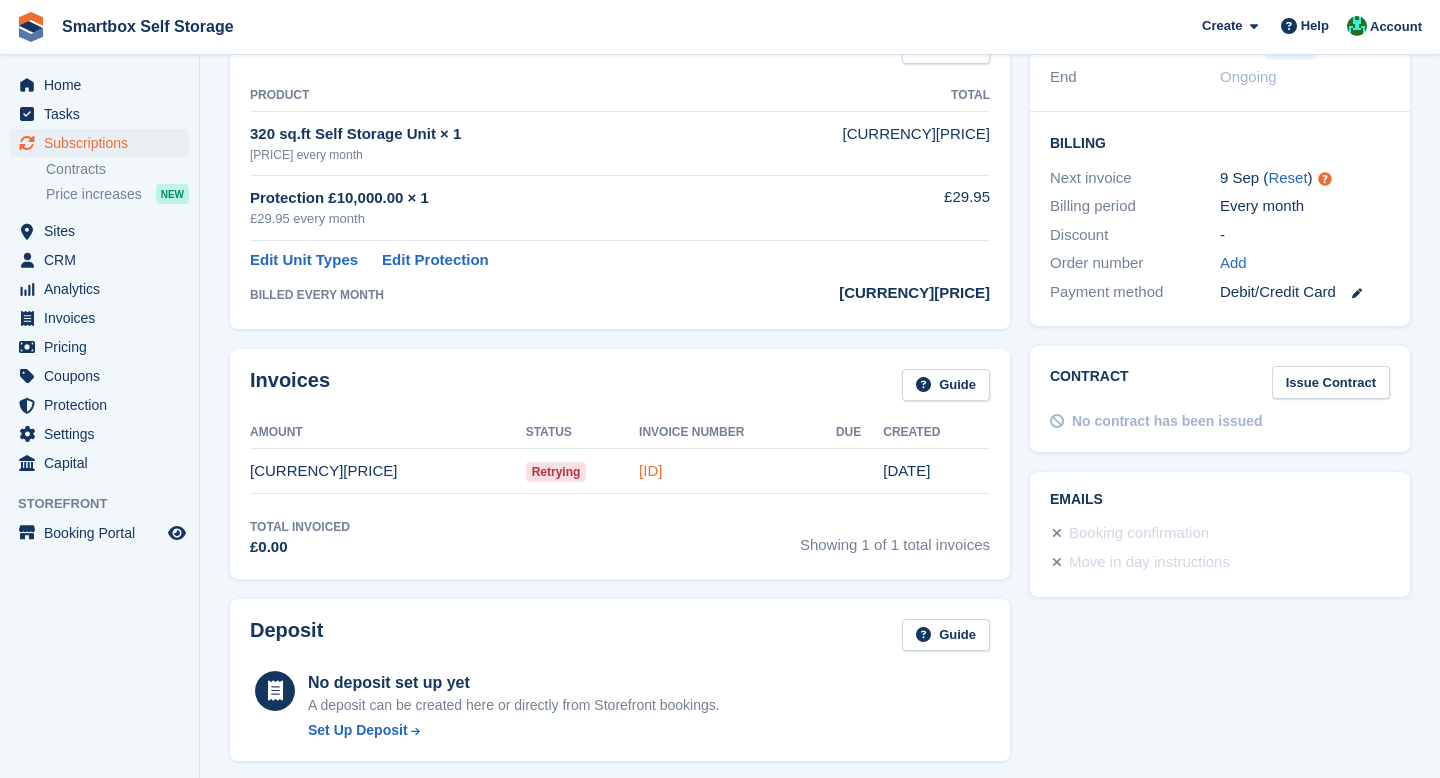 click on "[ID]" at bounding box center [650, 470] 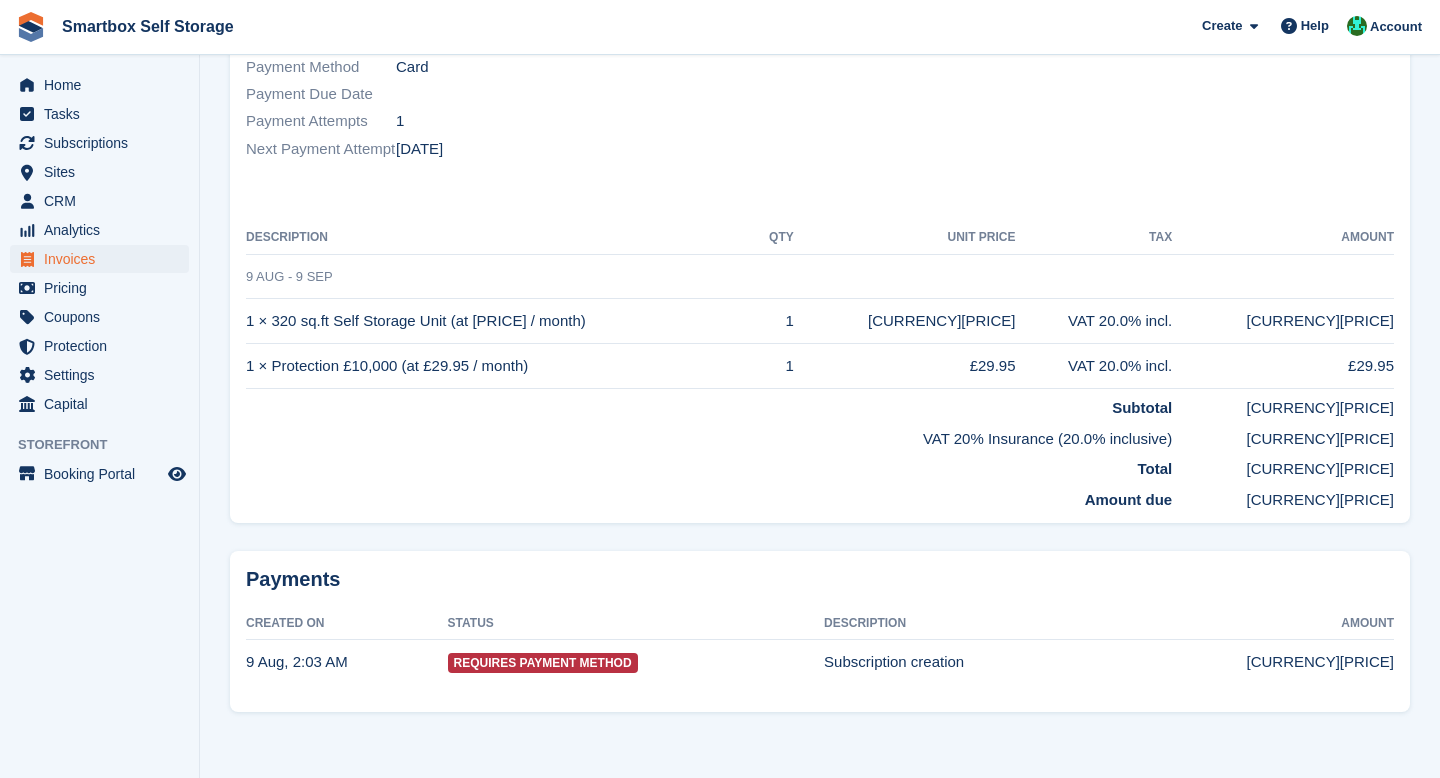 scroll, scrollTop: 0, scrollLeft: 0, axis: both 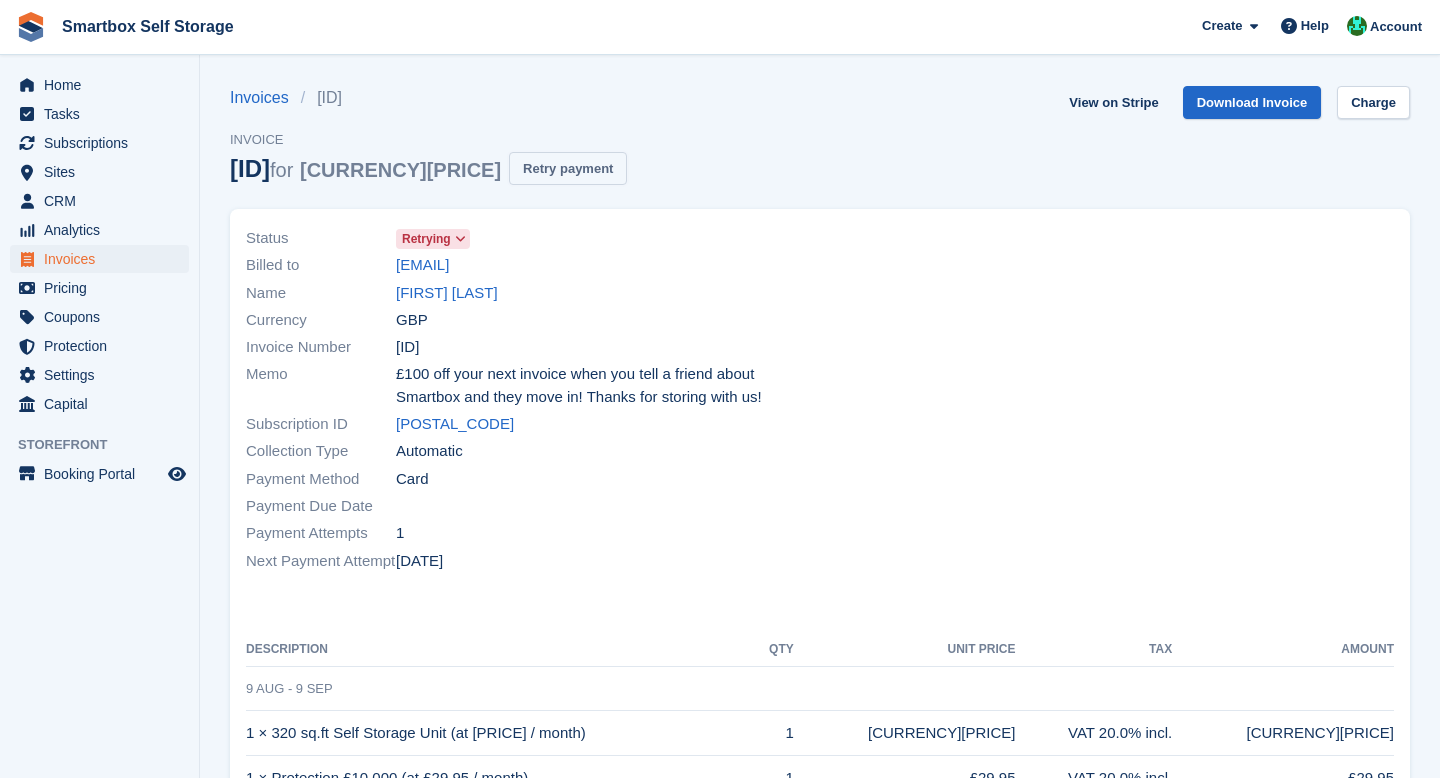 click on "Retry payment" at bounding box center [568, 168] 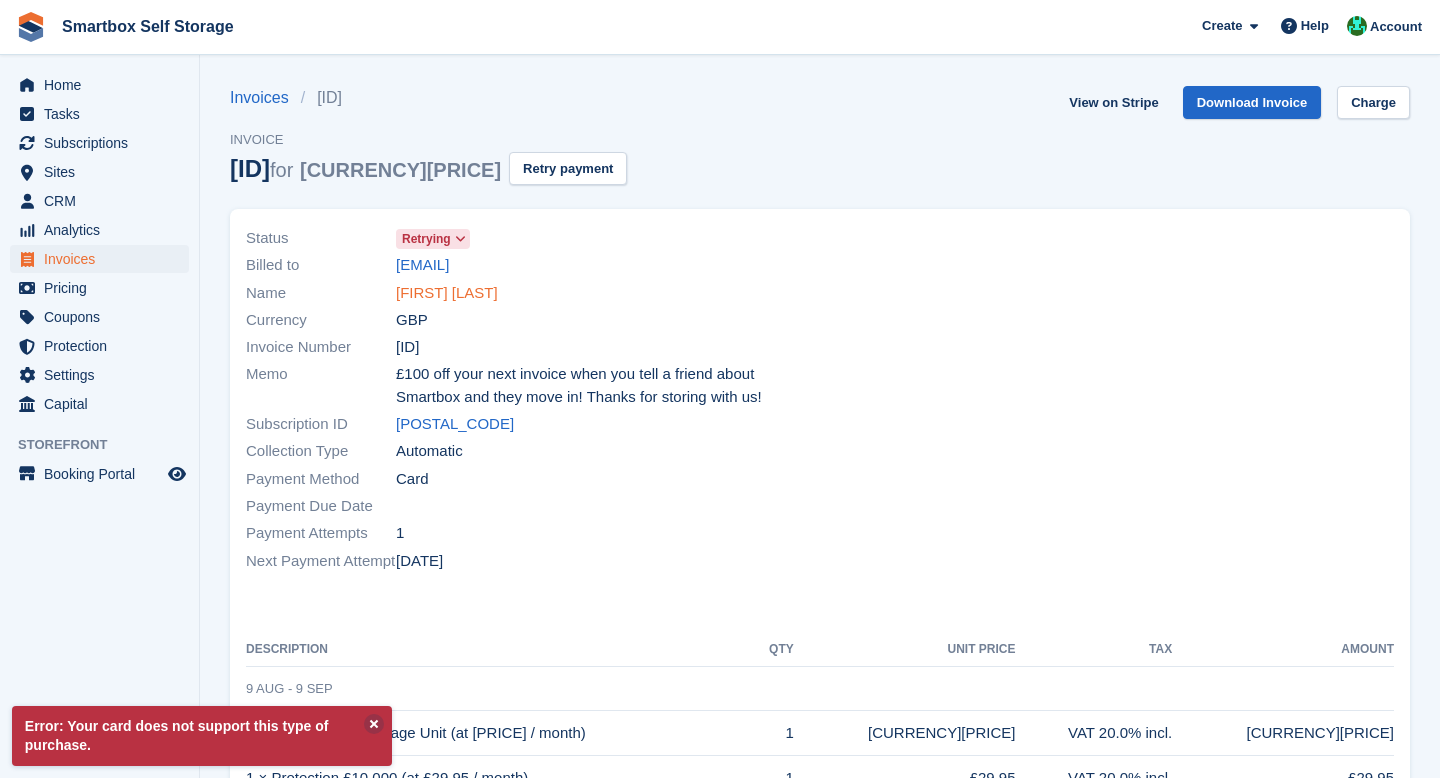 click on "[FIRST] [LAST]" at bounding box center [447, 293] 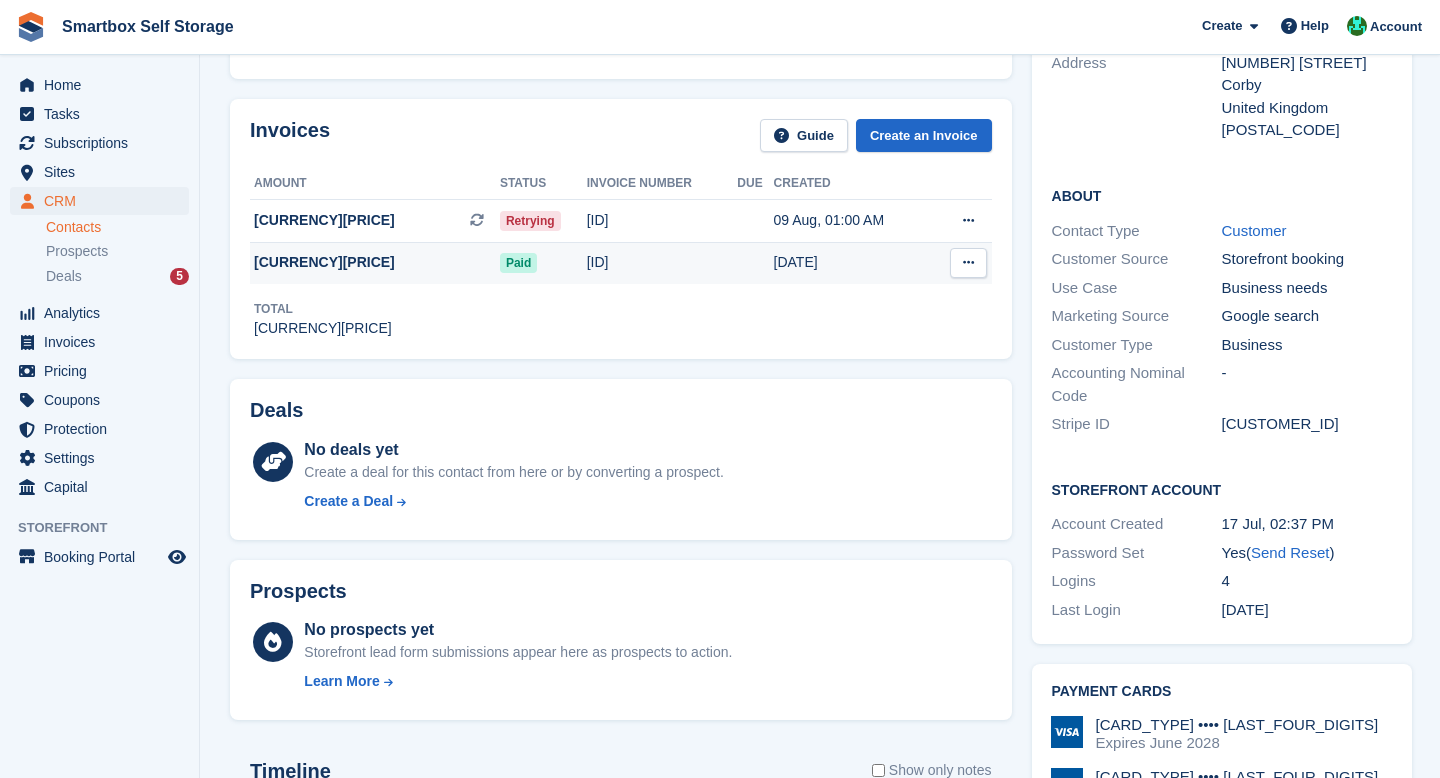 scroll, scrollTop: 623, scrollLeft: 0, axis: vertical 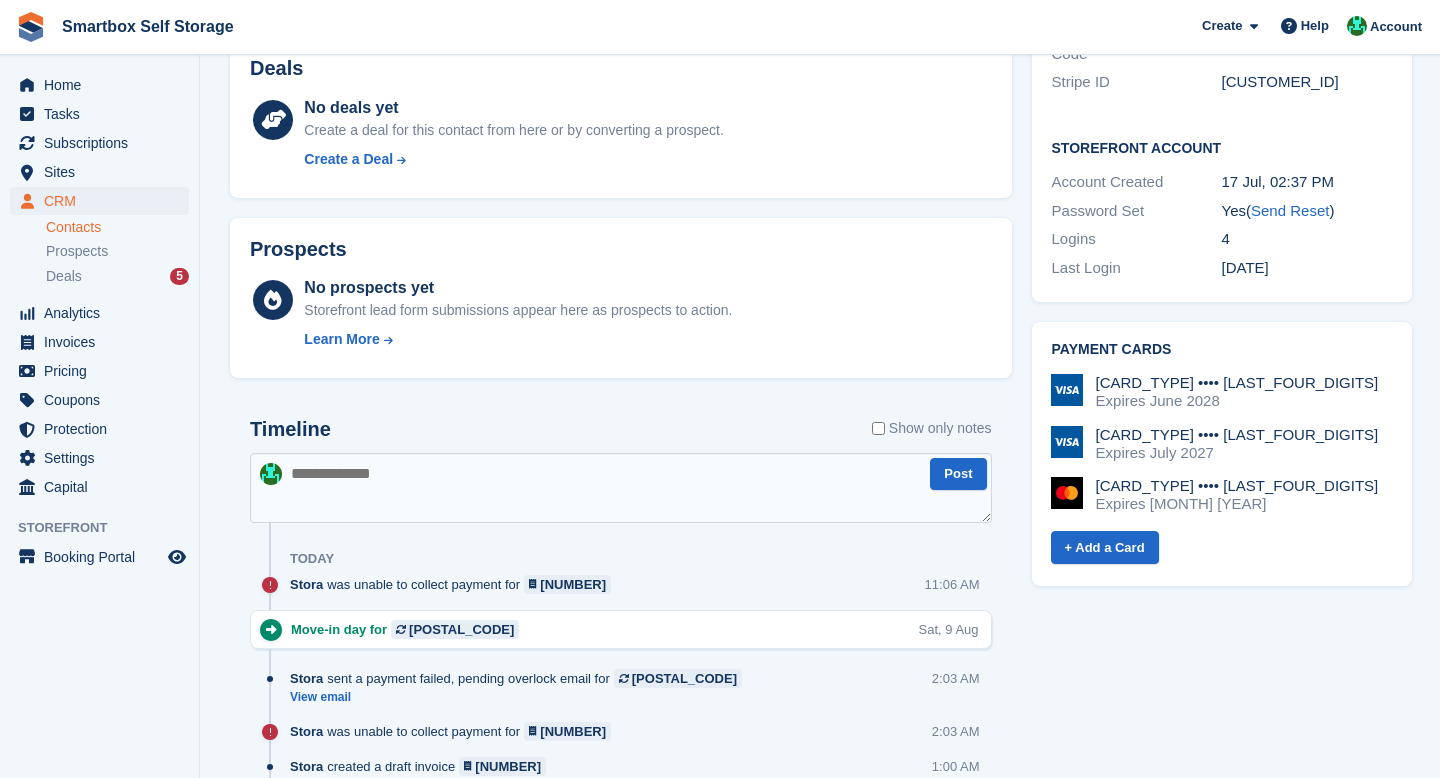click at bounding box center [621, 488] 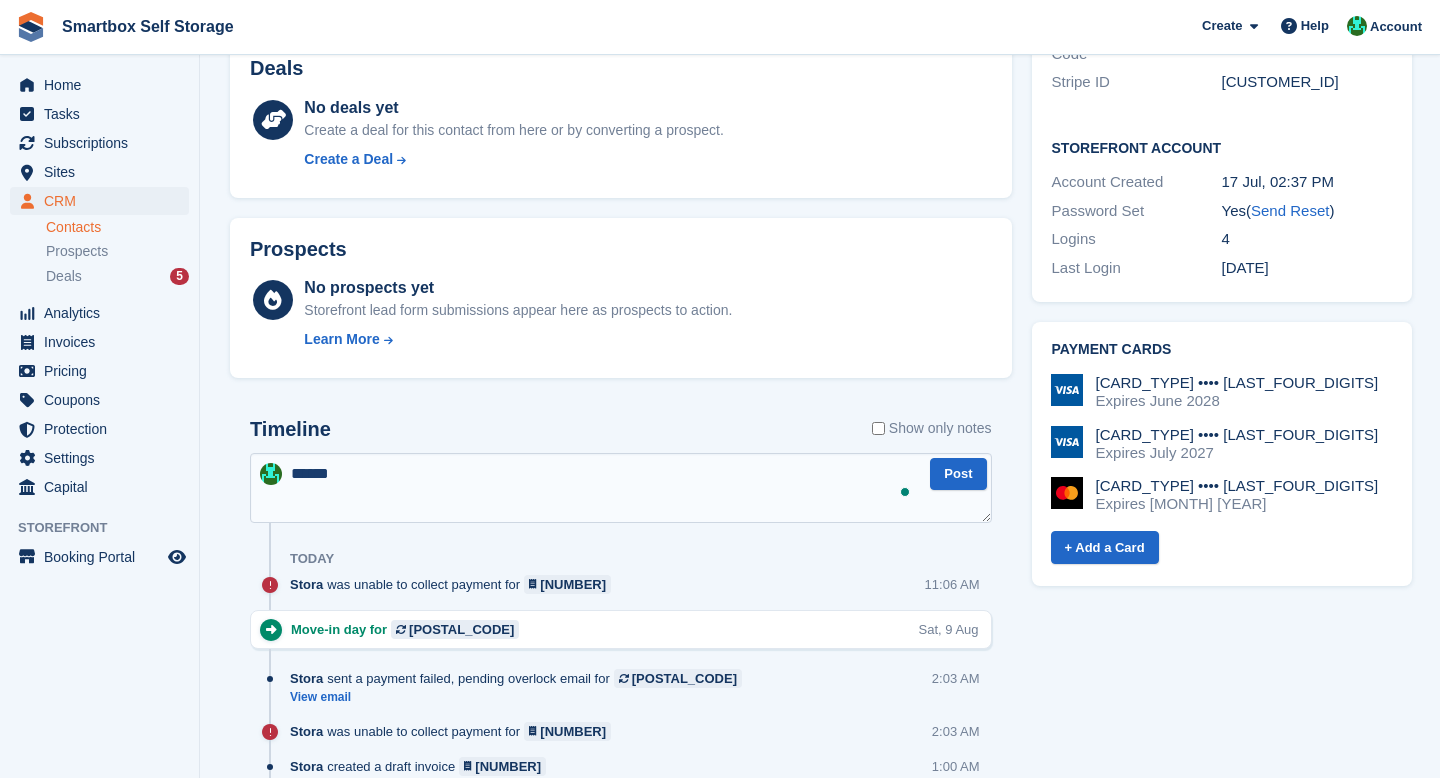 type on "*******" 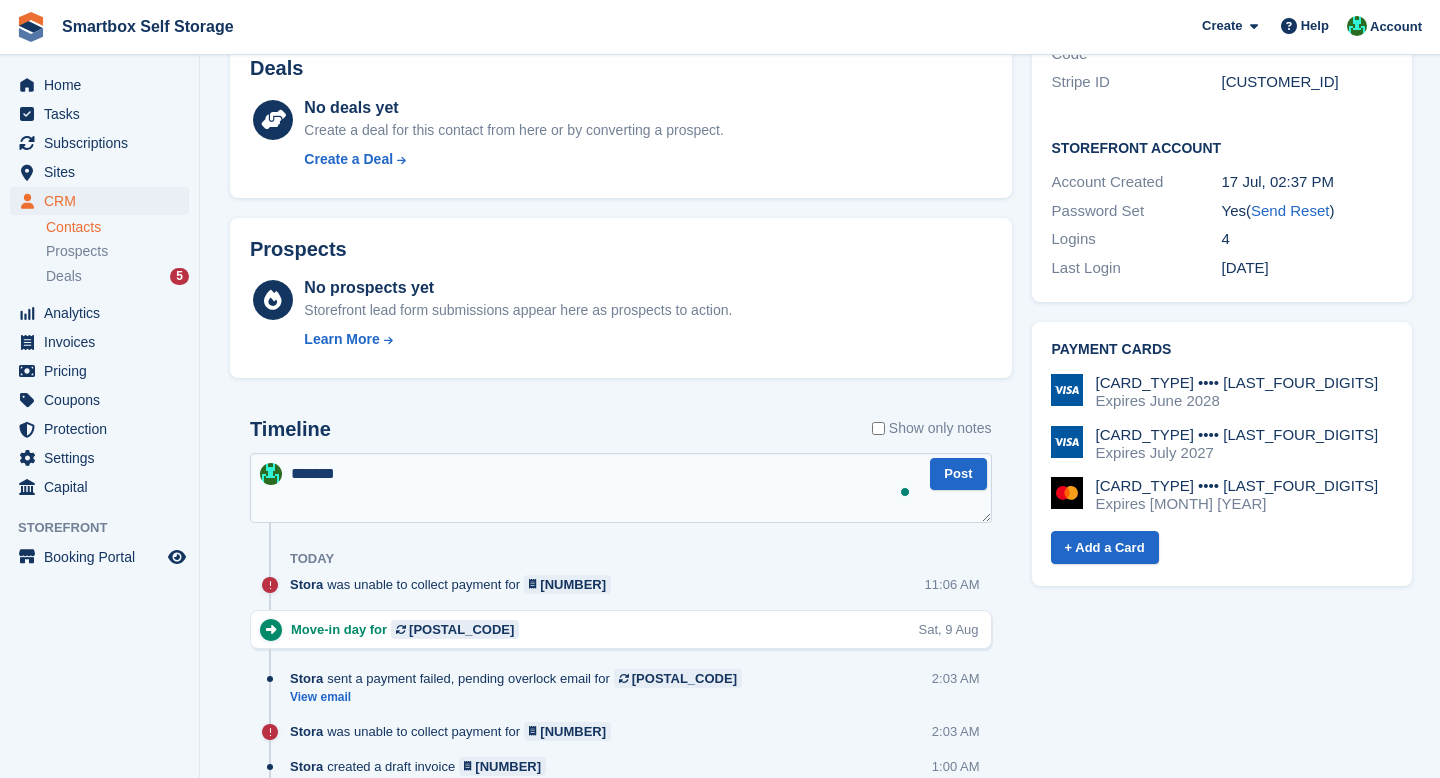type 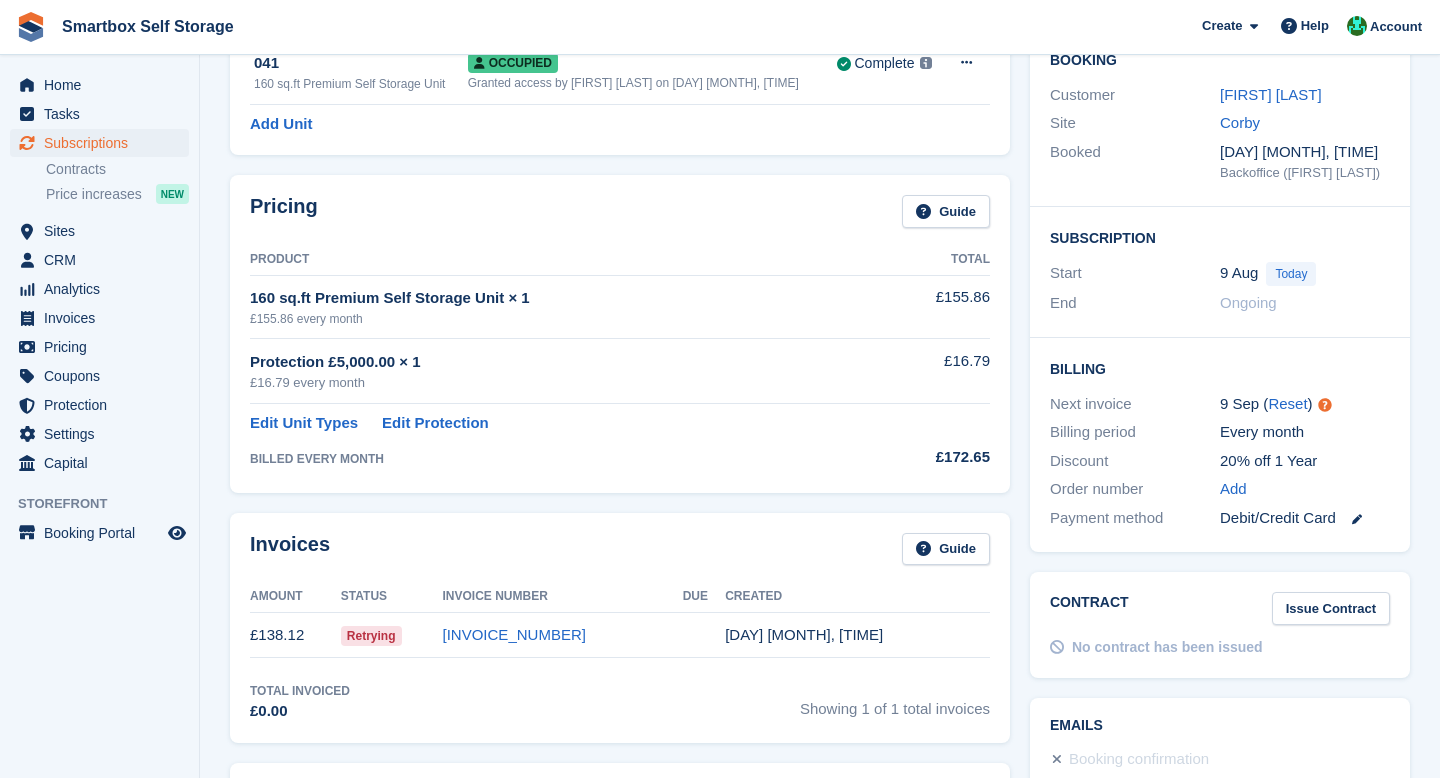 scroll, scrollTop: 239, scrollLeft: 0, axis: vertical 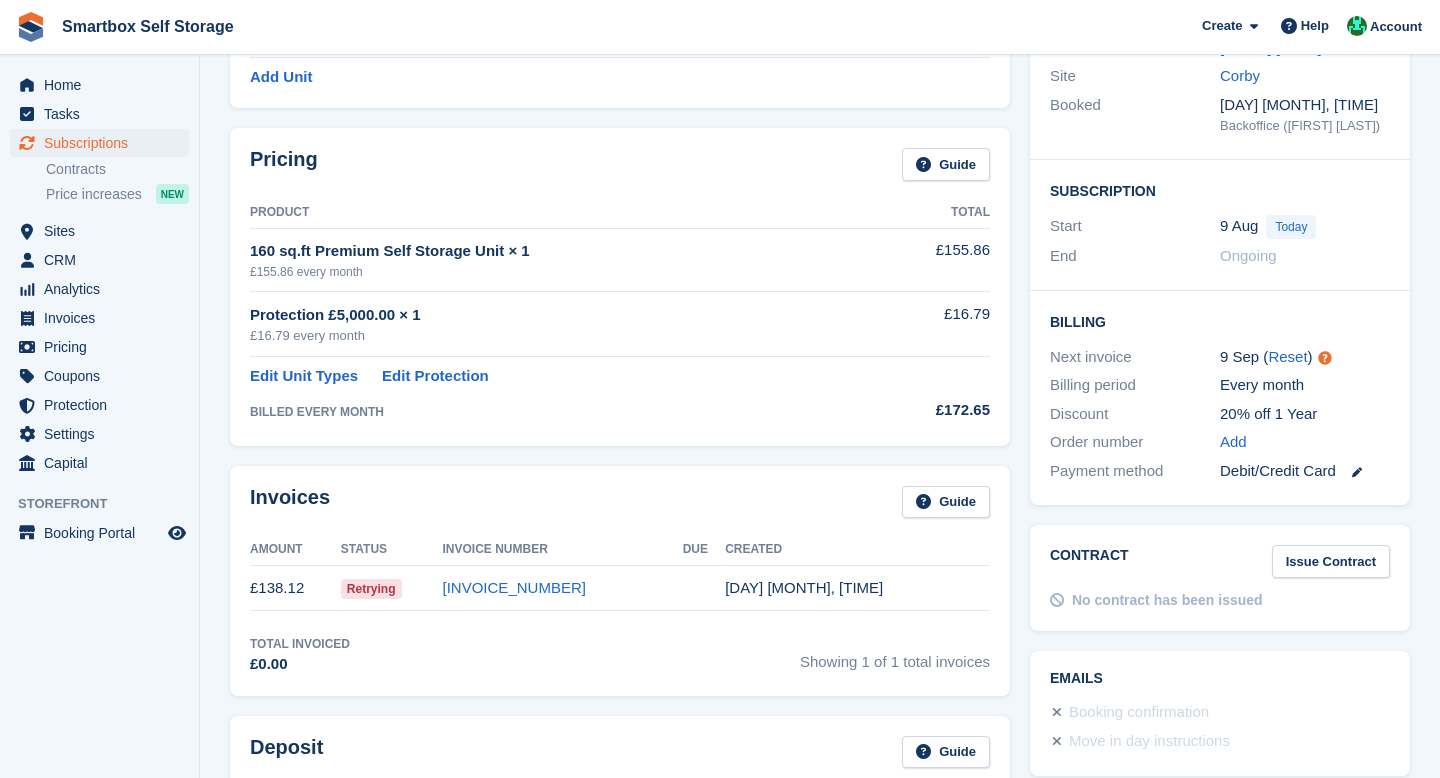click on "Retrying" at bounding box center (392, 588) 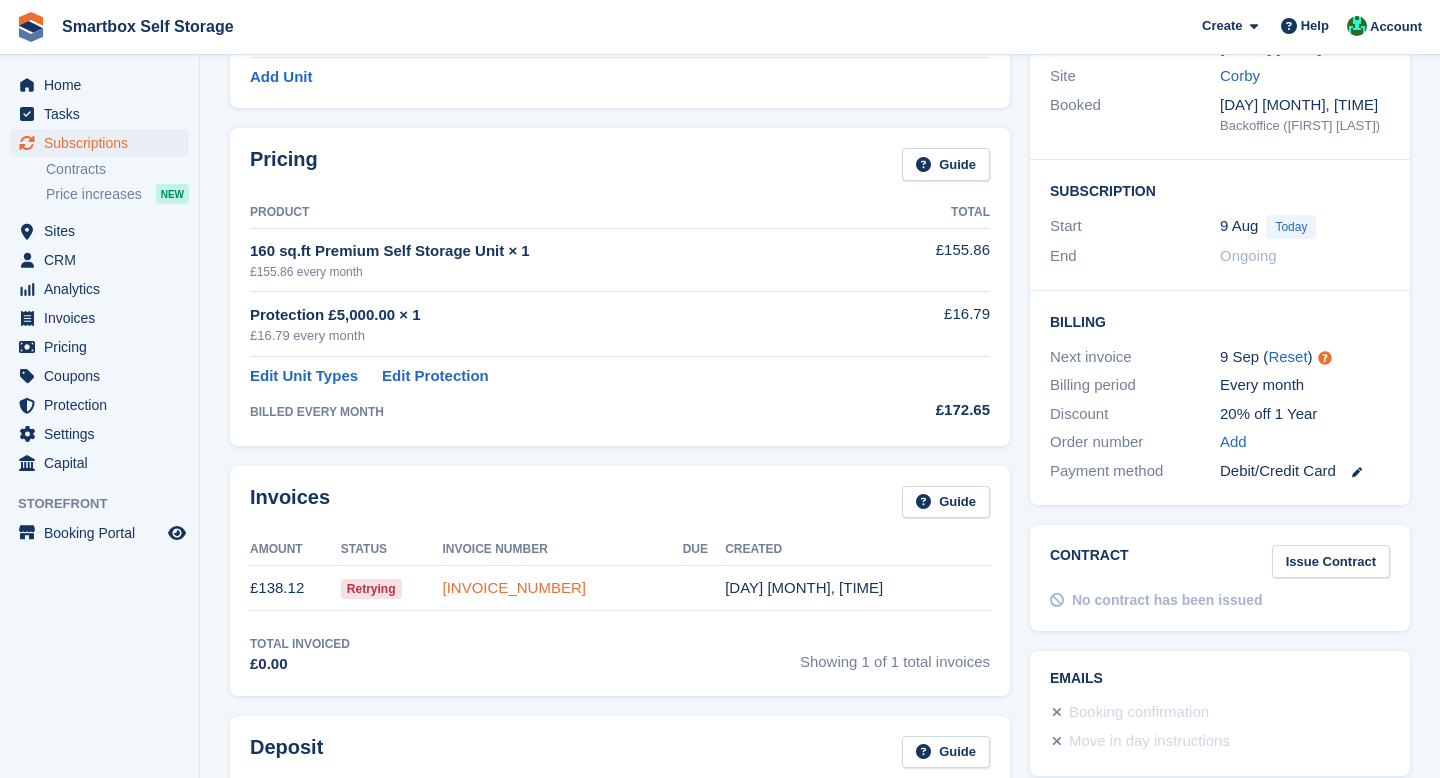 click on "72FCF642-0150" at bounding box center (514, 587) 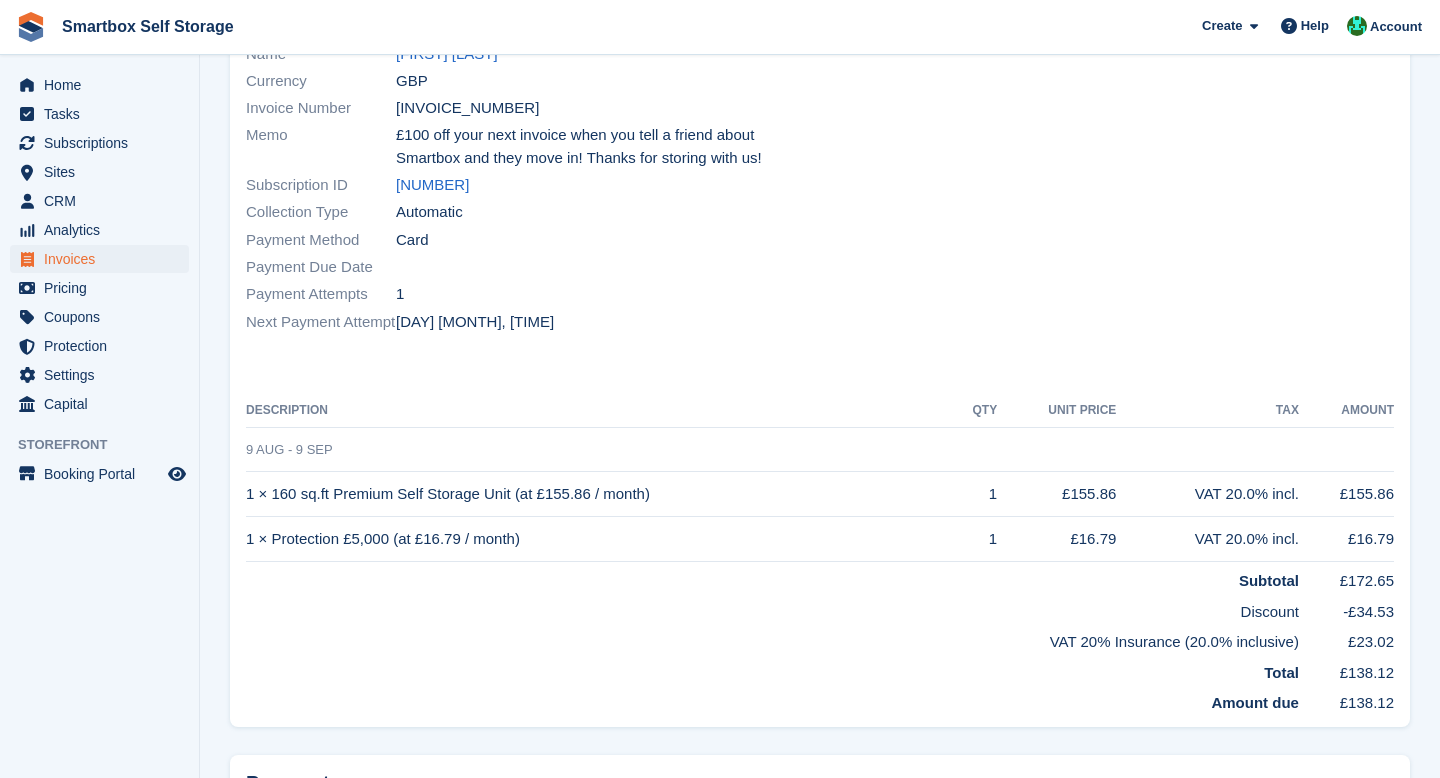 scroll, scrollTop: 0, scrollLeft: 0, axis: both 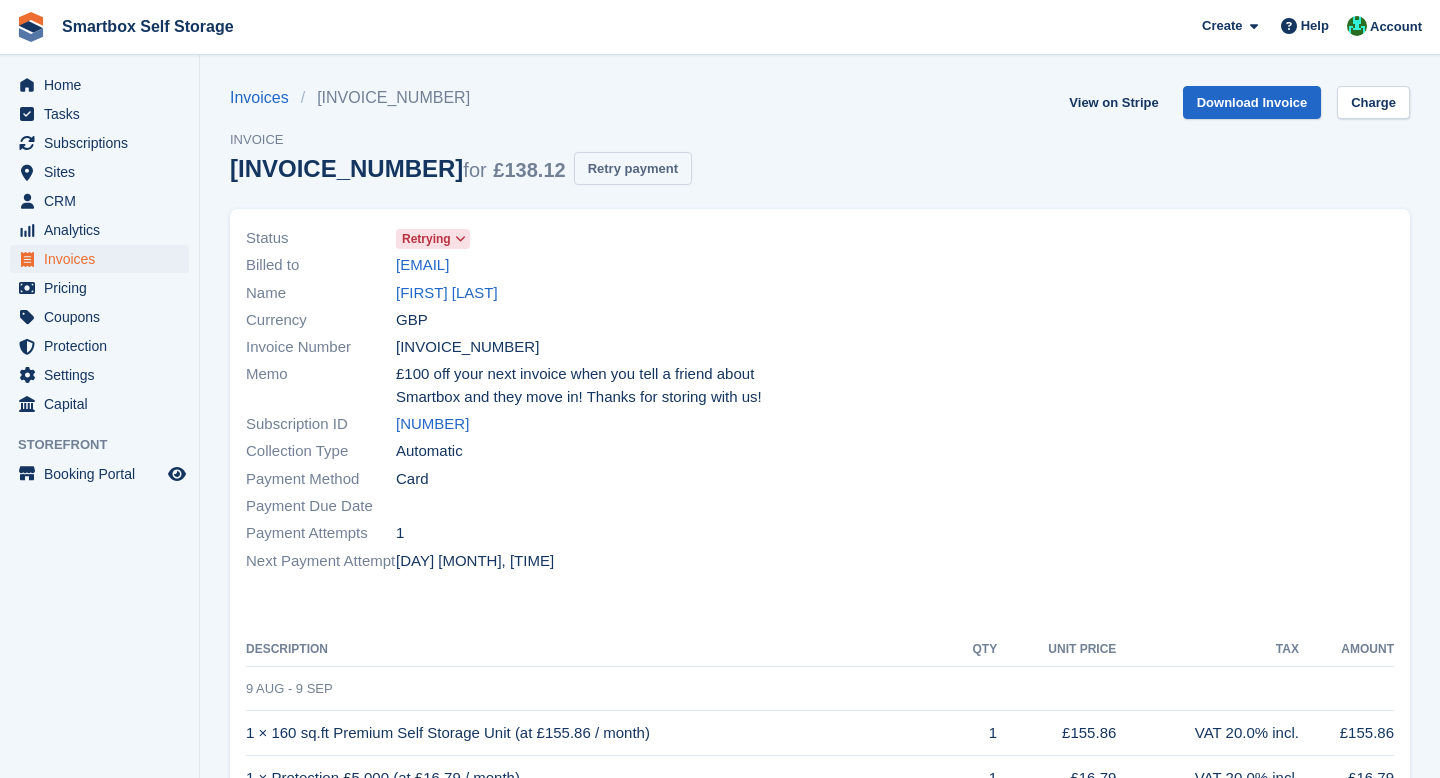 click on "Retry payment" at bounding box center [633, 168] 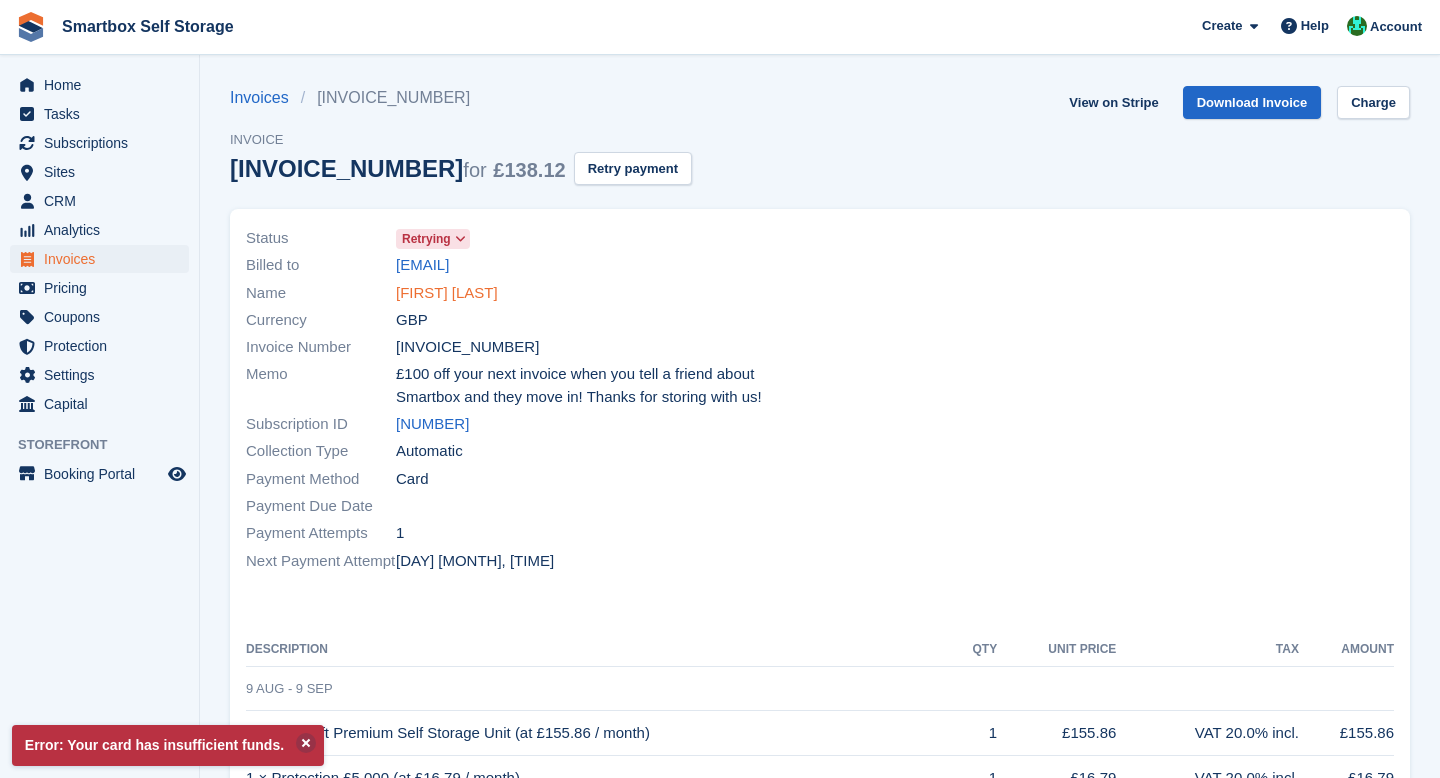 click on "Paulo Pedro" at bounding box center [447, 293] 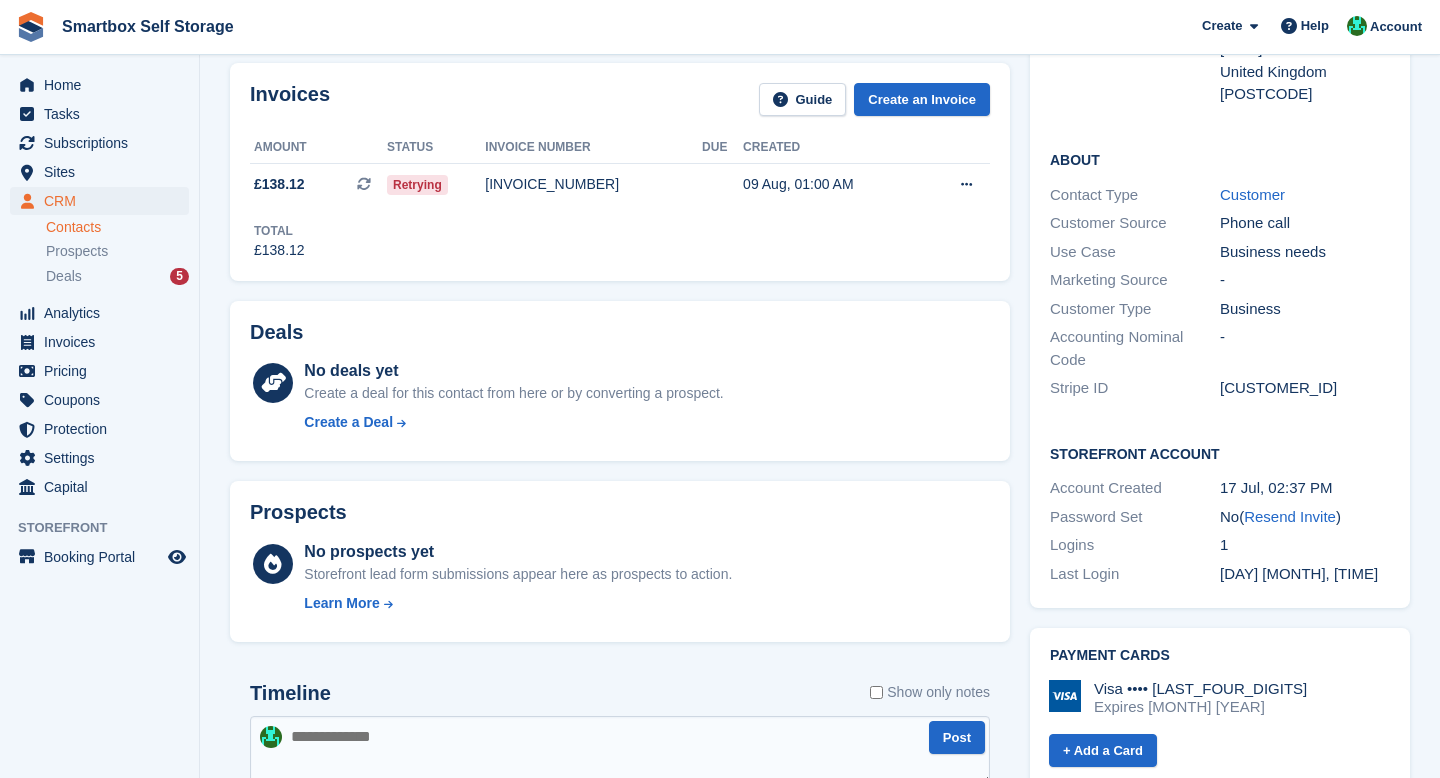 scroll, scrollTop: 682, scrollLeft: 0, axis: vertical 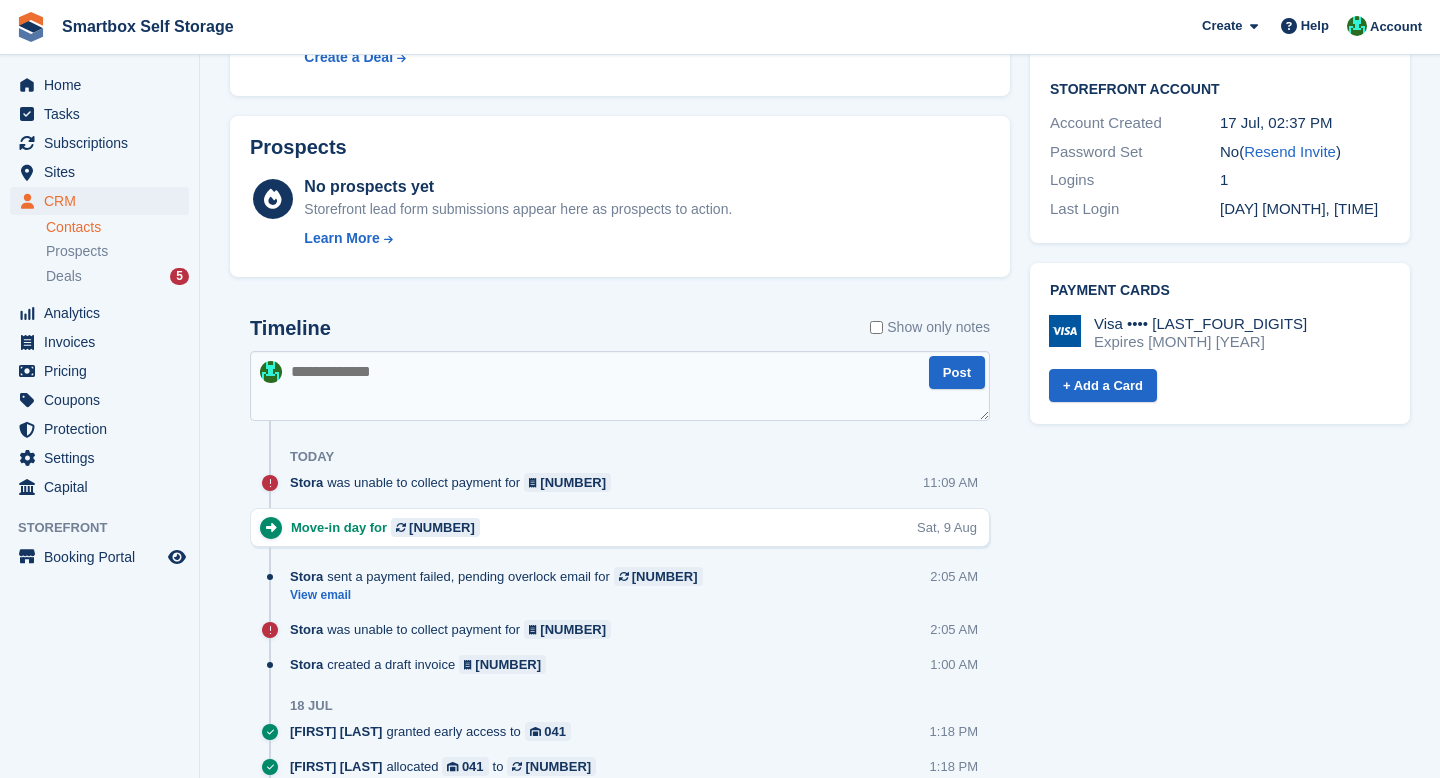 click at bounding box center [620, 386] 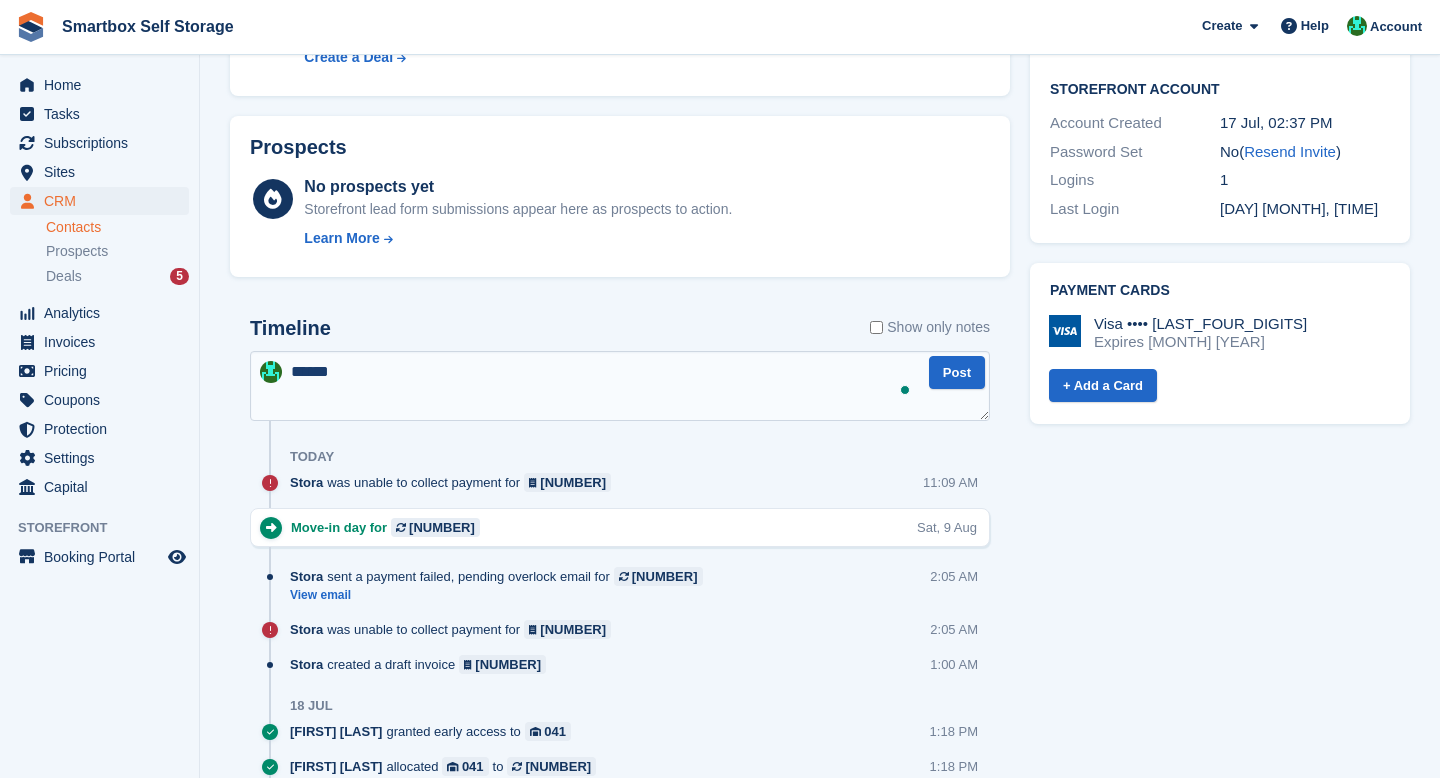 type on "*******" 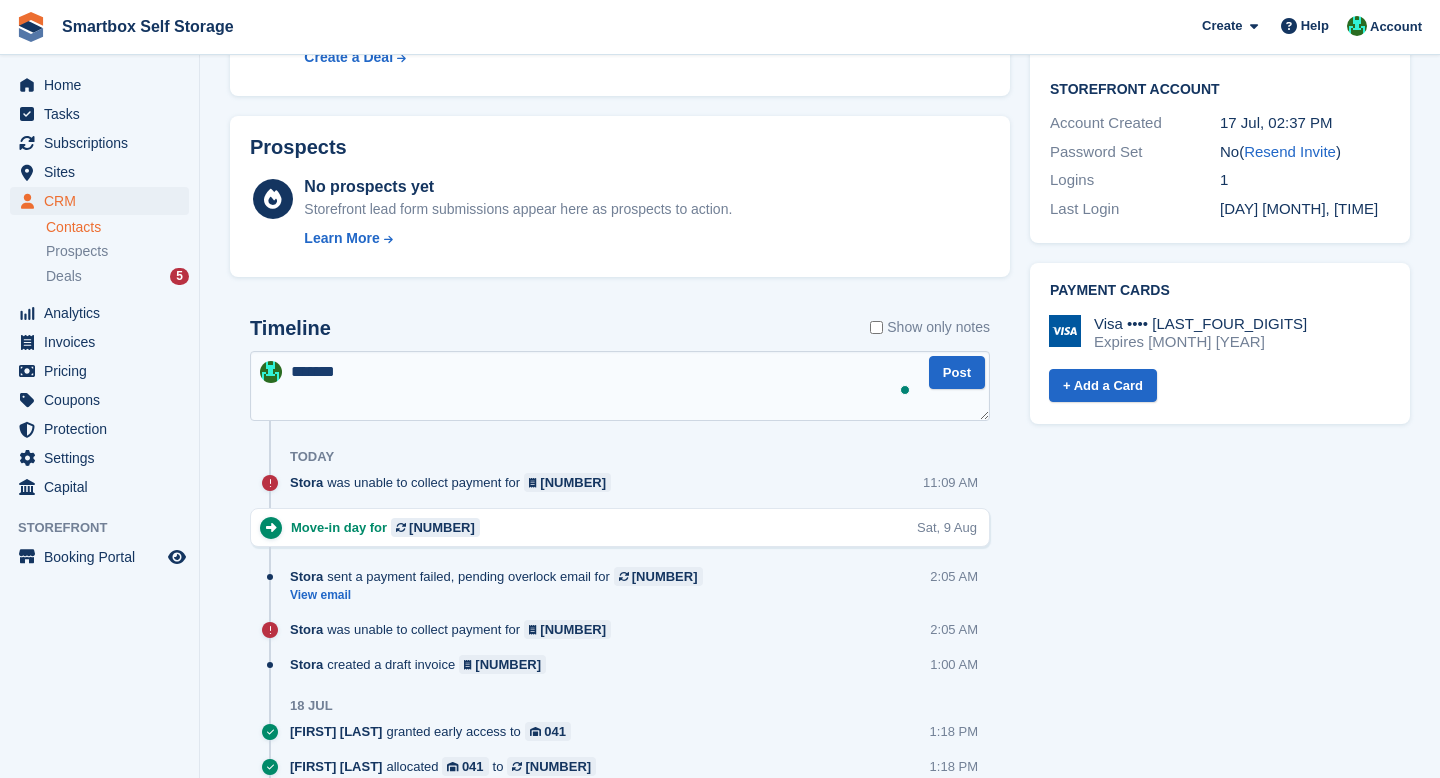 type 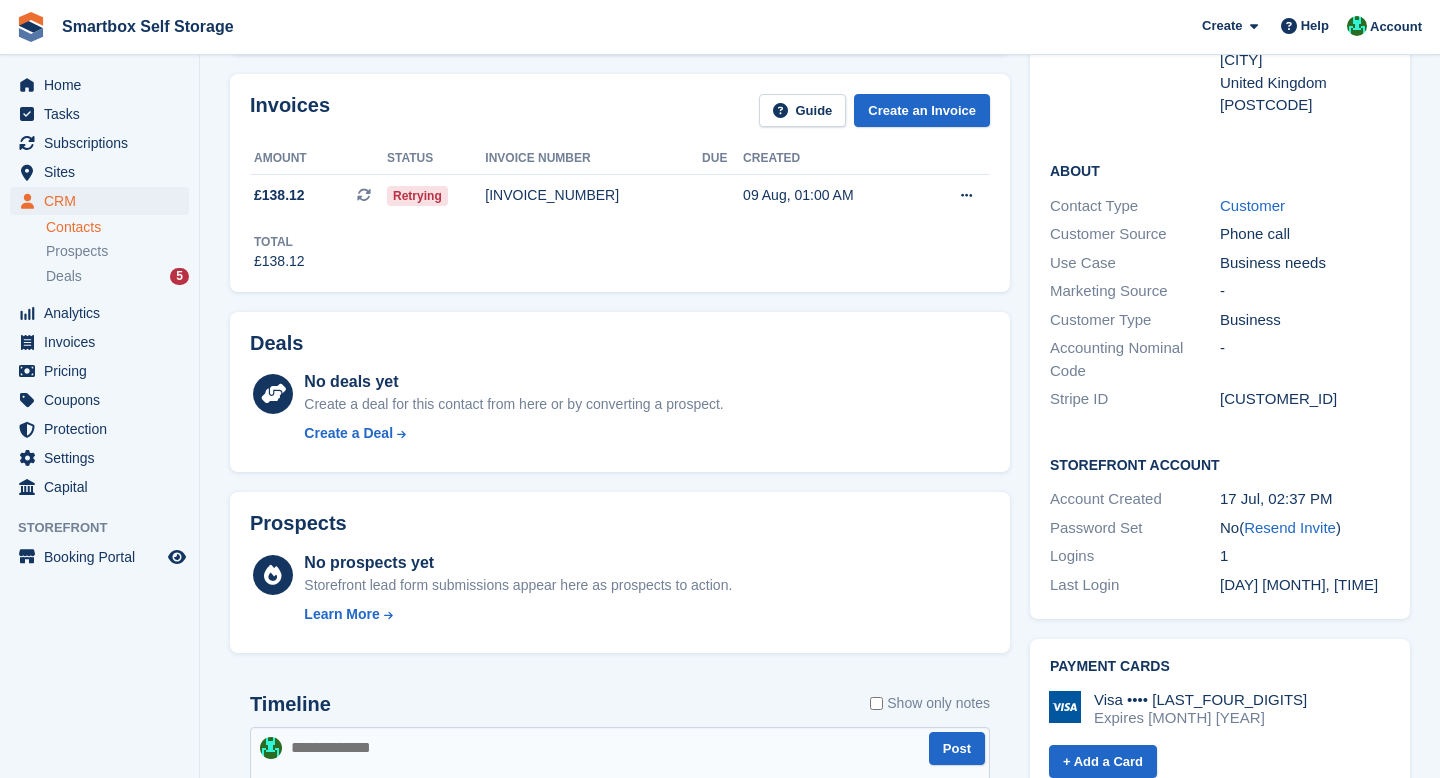 scroll, scrollTop: 151, scrollLeft: 0, axis: vertical 